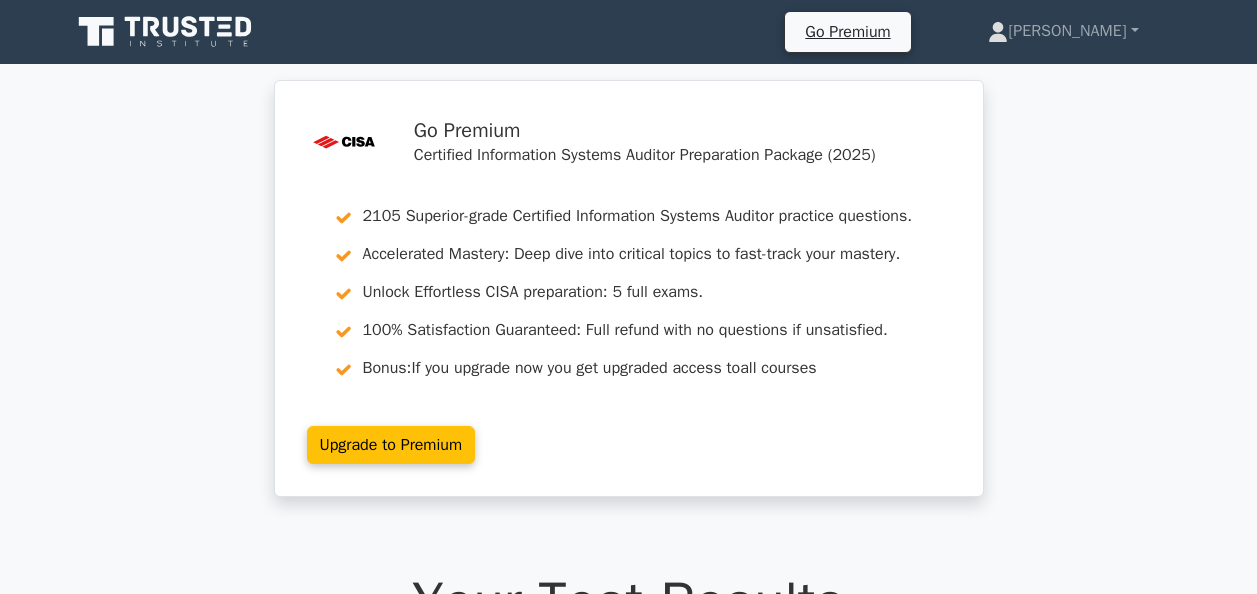 scroll, scrollTop: 2463, scrollLeft: 0, axis: vertical 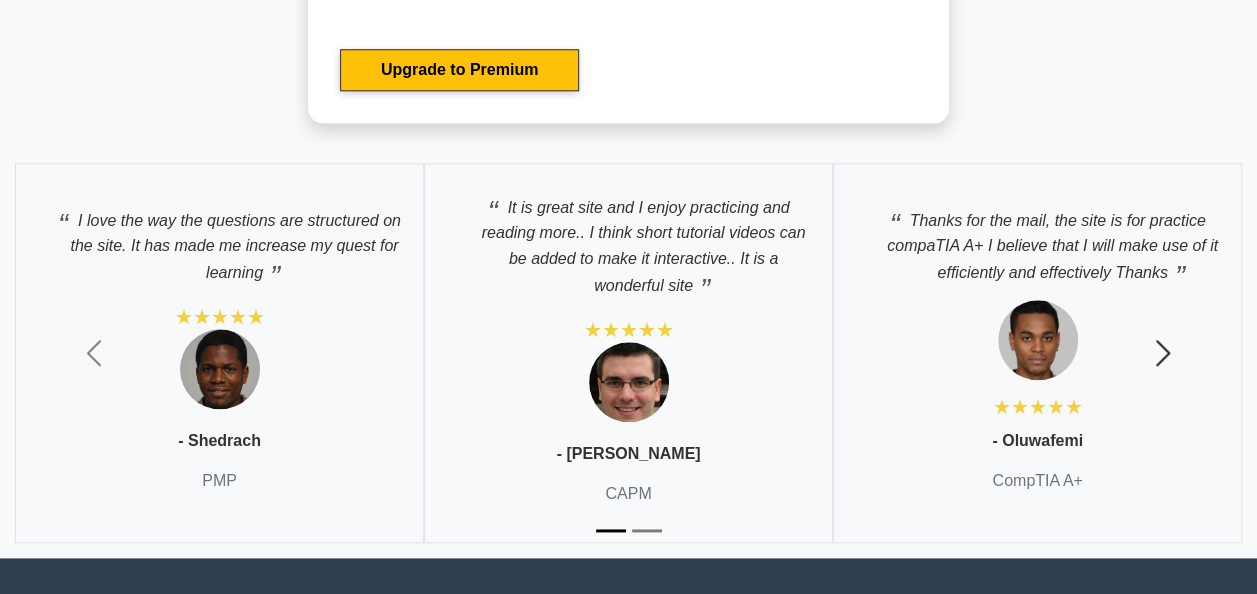 click at bounding box center (1163, 353) 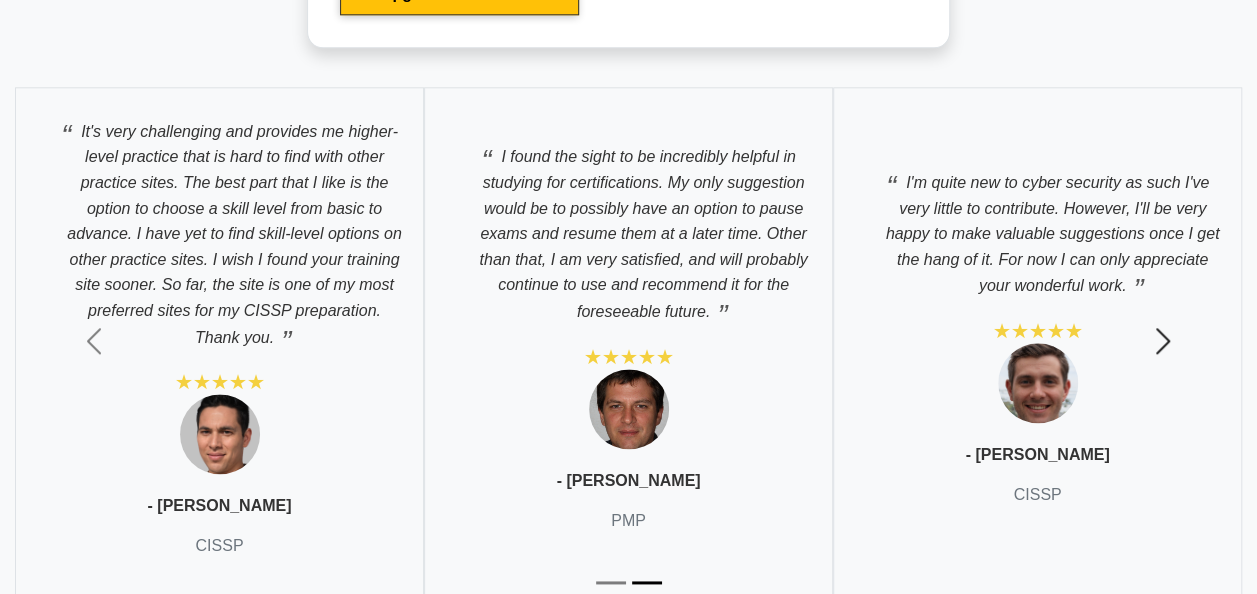 scroll, scrollTop: 4838, scrollLeft: 0, axis: vertical 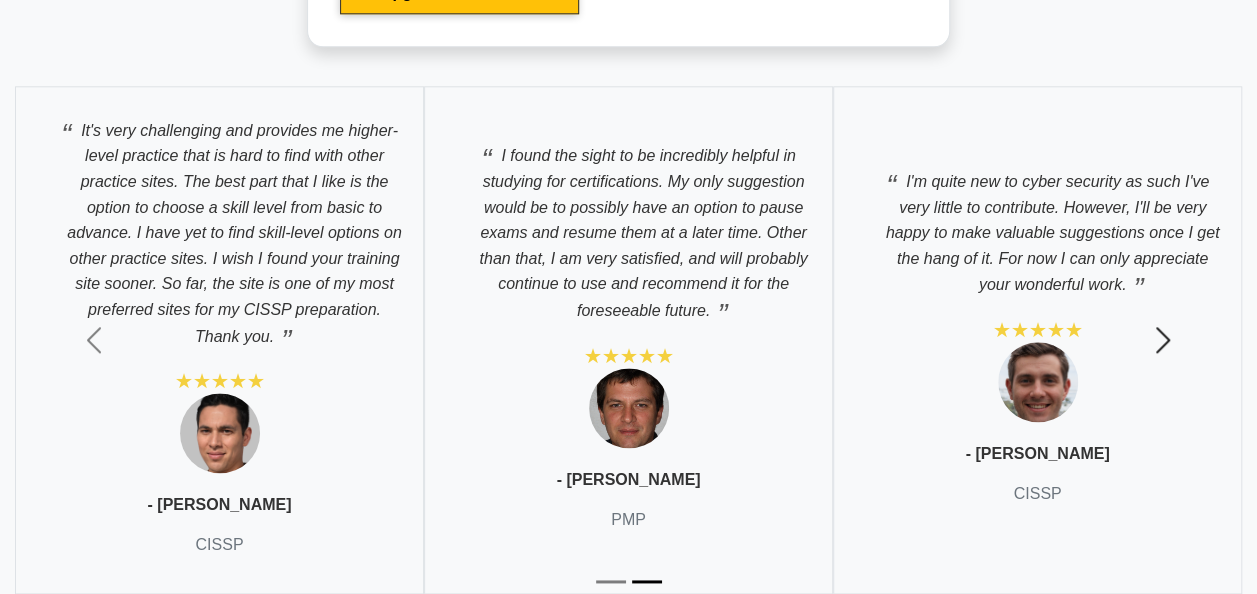 click at bounding box center (1163, 340) 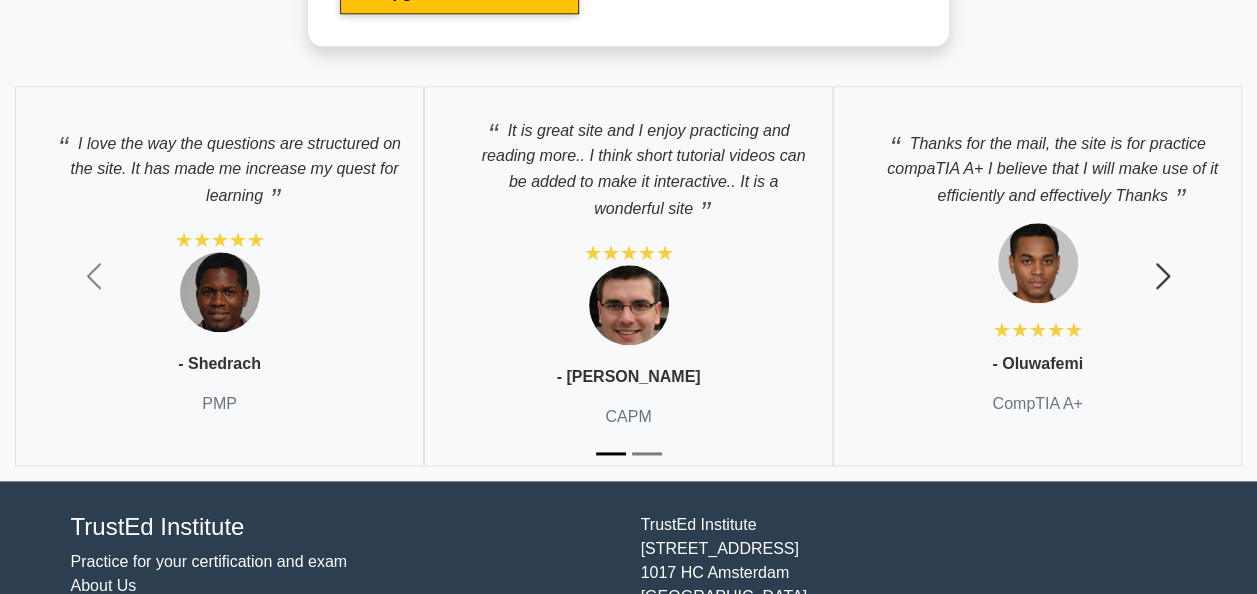 click on "Next" at bounding box center [1162, 276] 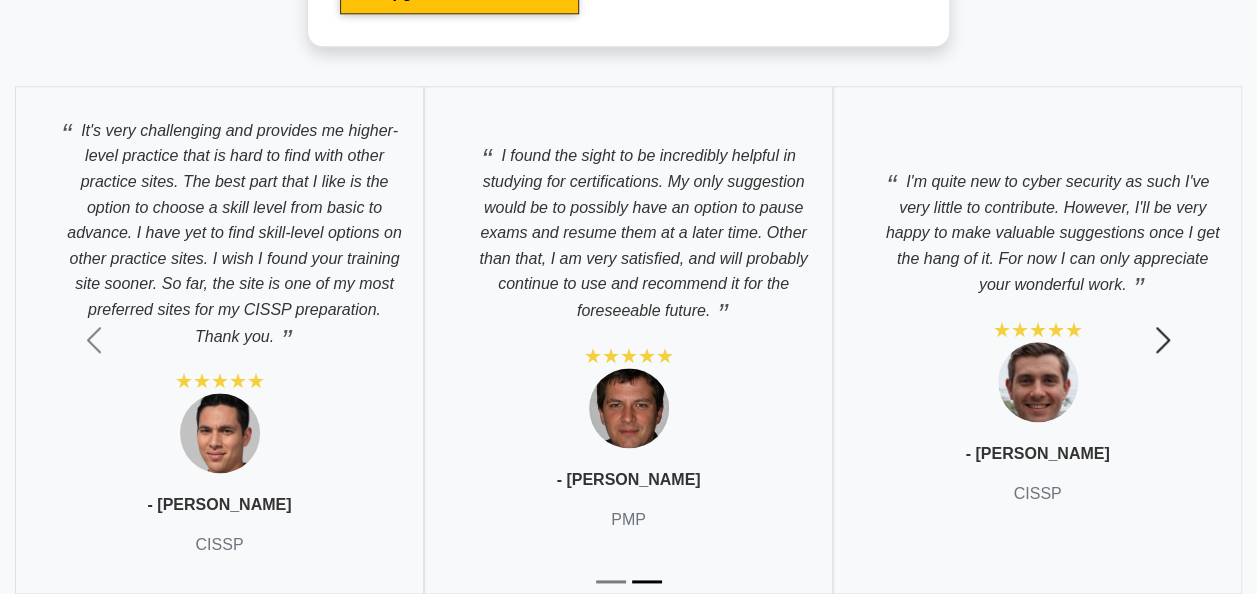 click at bounding box center [1163, 340] 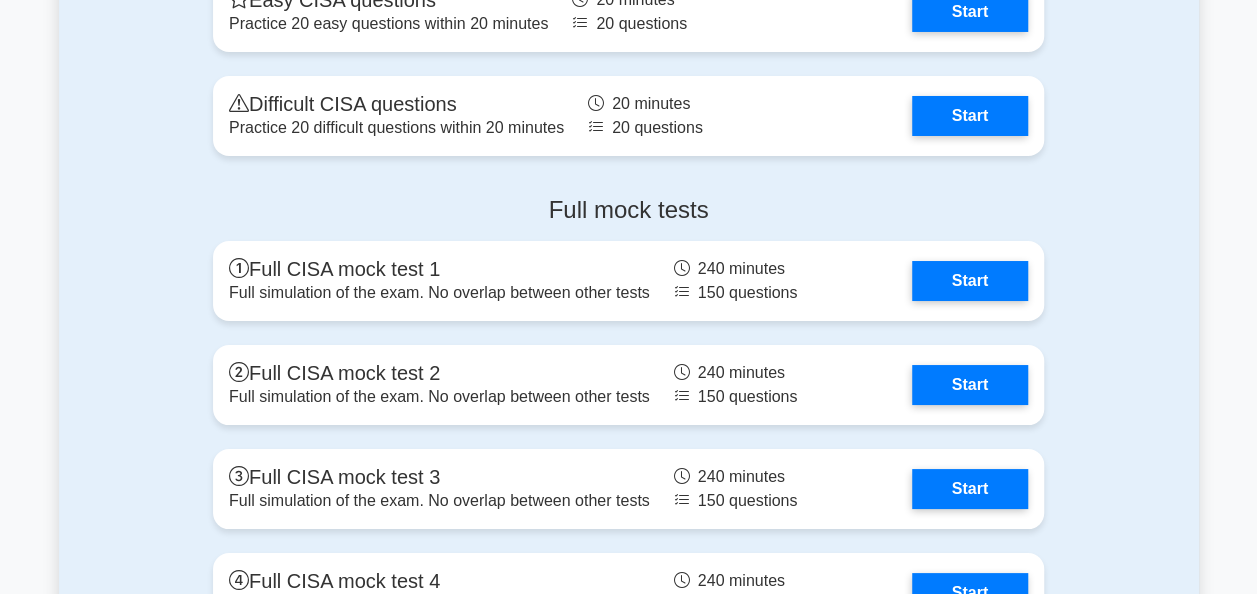 scroll, scrollTop: 3456, scrollLeft: 0, axis: vertical 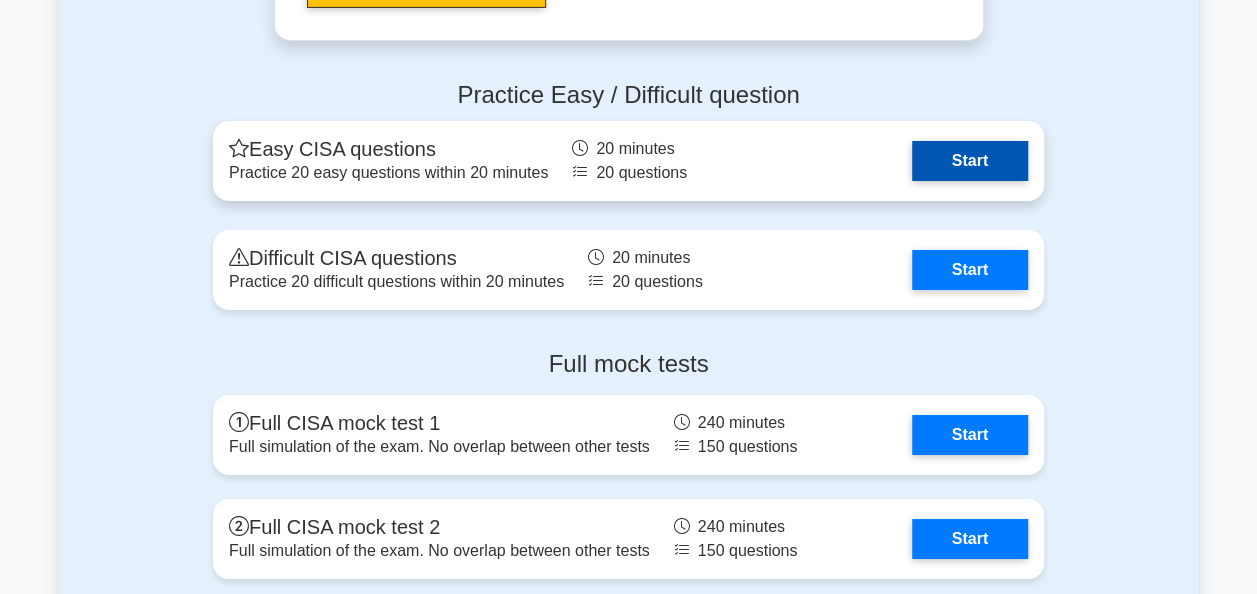 click on "Start" at bounding box center [970, 161] 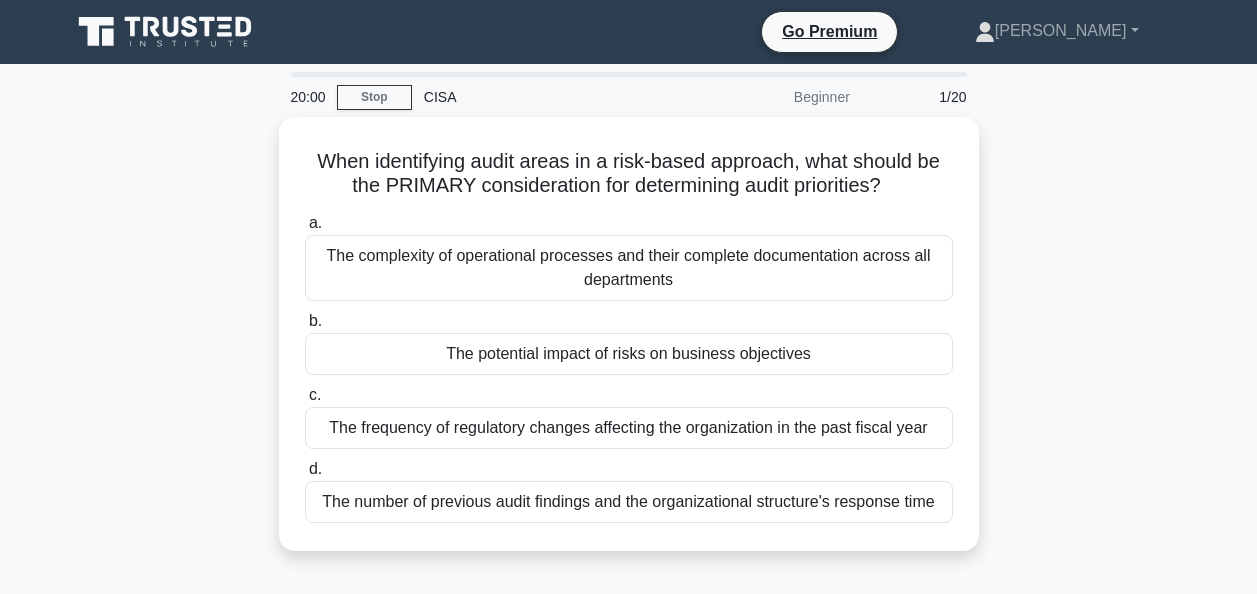 scroll, scrollTop: 0, scrollLeft: 0, axis: both 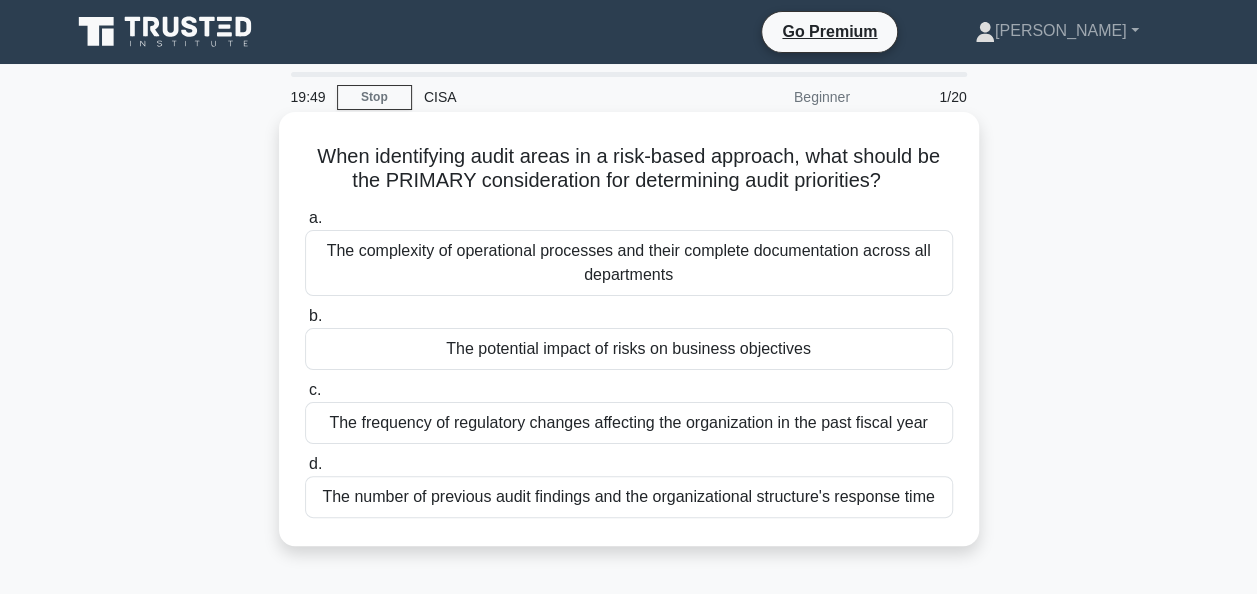 click on "The potential impact of risks on business objectives" at bounding box center (629, 349) 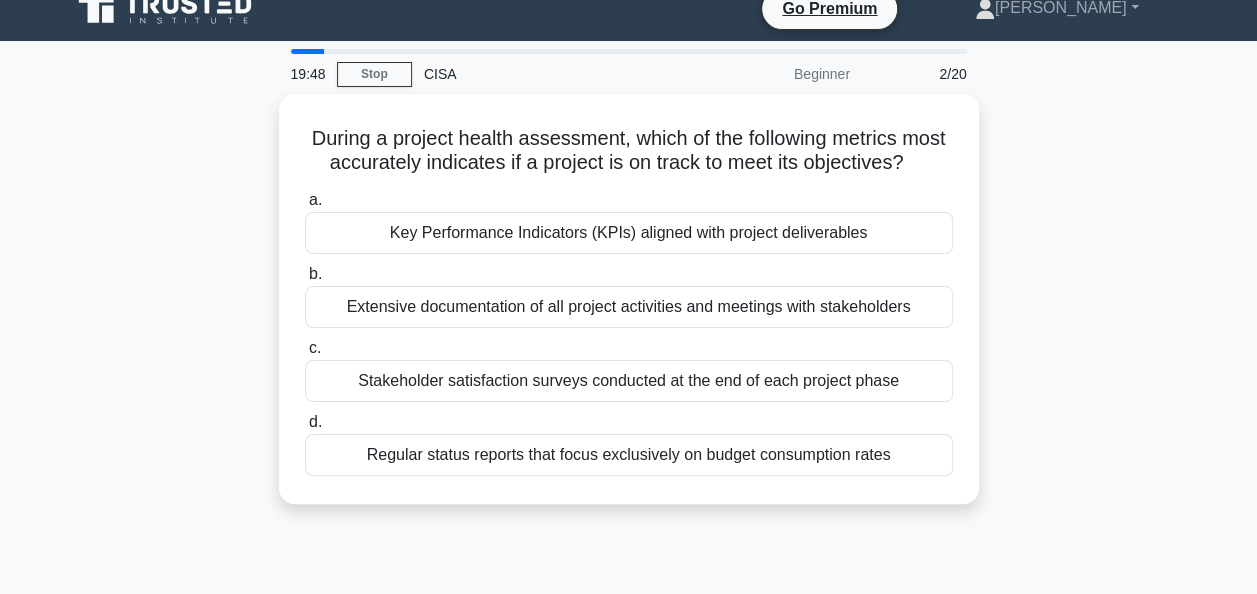 scroll, scrollTop: 24, scrollLeft: 0, axis: vertical 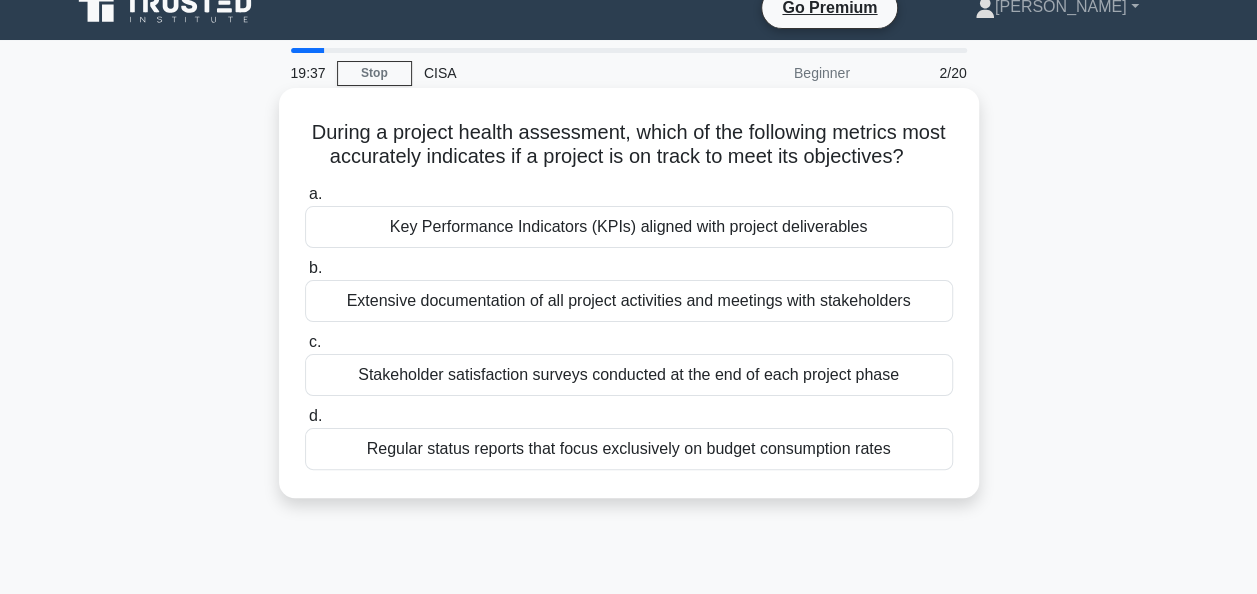 click on "Key Performance Indicators (KPIs) aligned with project deliverables" at bounding box center (629, 227) 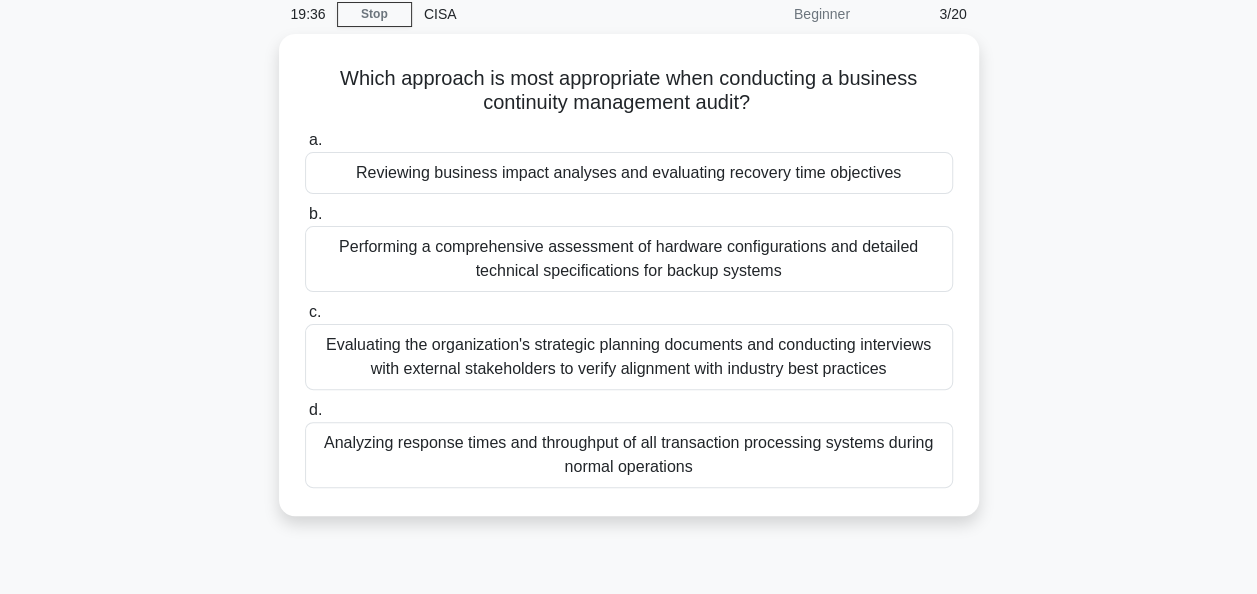 scroll, scrollTop: 76, scrollLeft: 0, axis: vertical 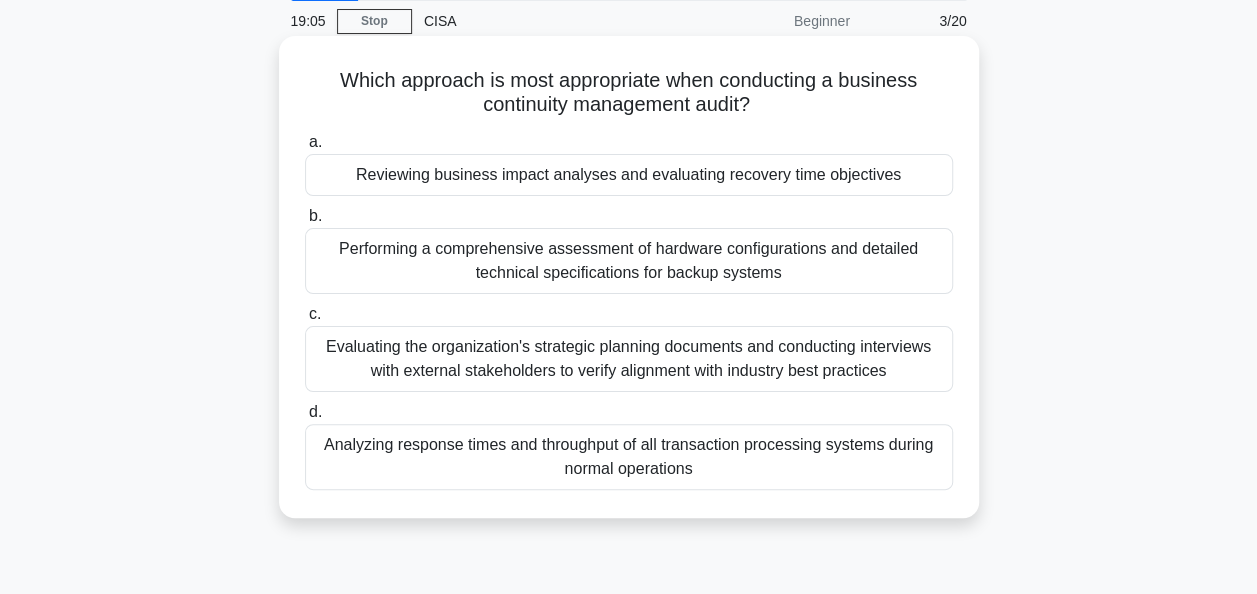 click on "Reviewing business impact analyses and evaluating recovery time objectives" at bounding box center (629, 175) 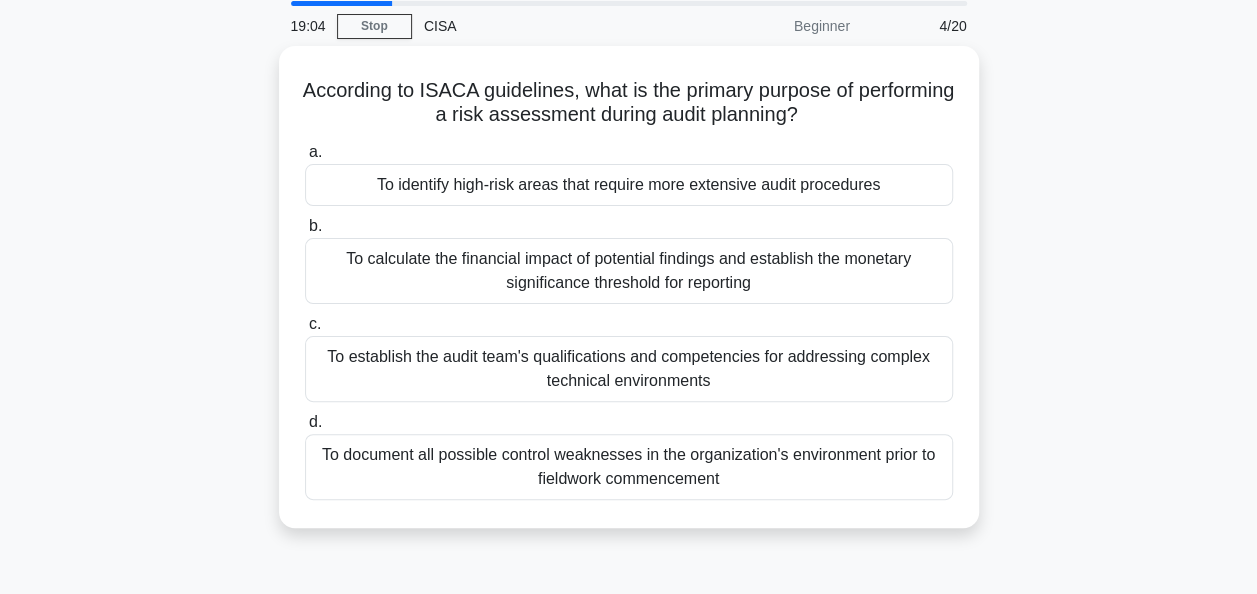 scroll, scrollTop: 72, scrollLeft: 0, axis: vertical 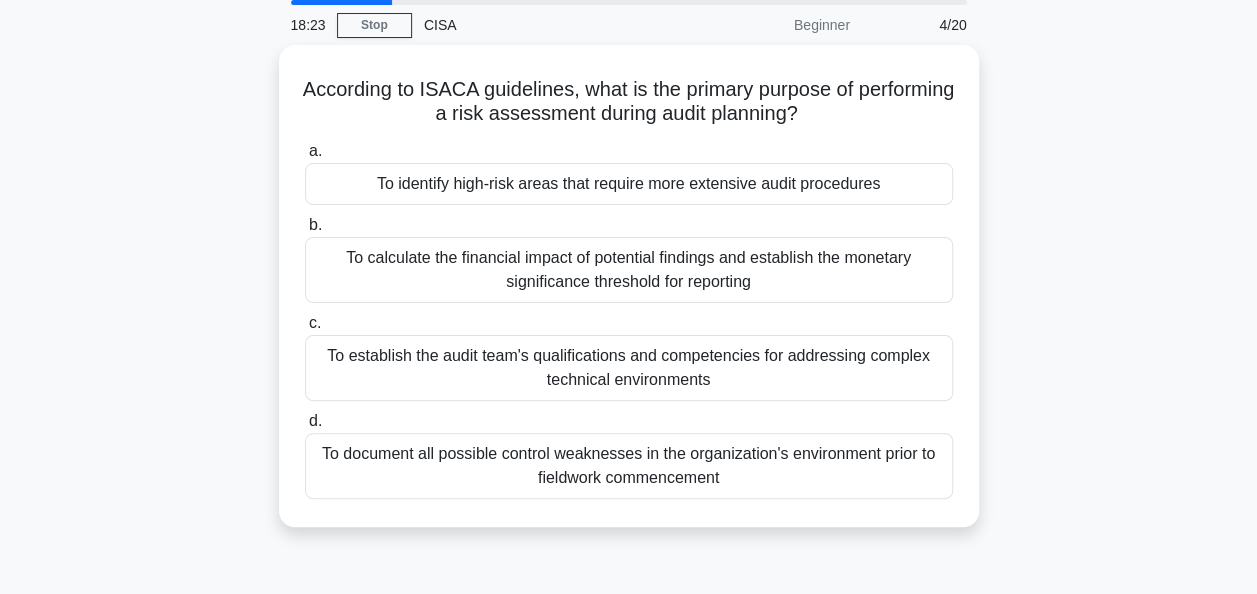 click on "According to ISACA guidelines, what is the primary purpose of performing a risk assessment during audit planning?
.spinner_0XTQ{transform-origin:center;animation:spinner_y6GP .75s linear infinite}@keyframes spinner_y6GP{100%{transform:rotate(360deg)}}
a.
To identify high-risk areas that require more extensive audit procedures
b. c. d." at bounding box center [629, 298] 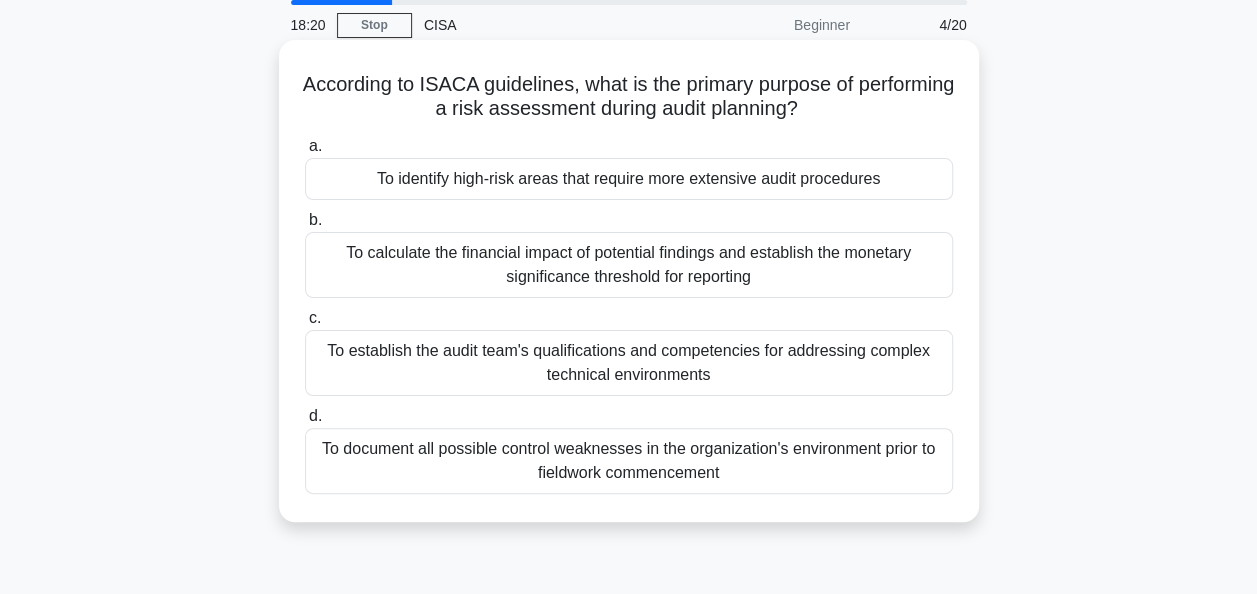 click on "To identify high-risk areas that require more extensive audit procedures" at bounding box center [629, 179] 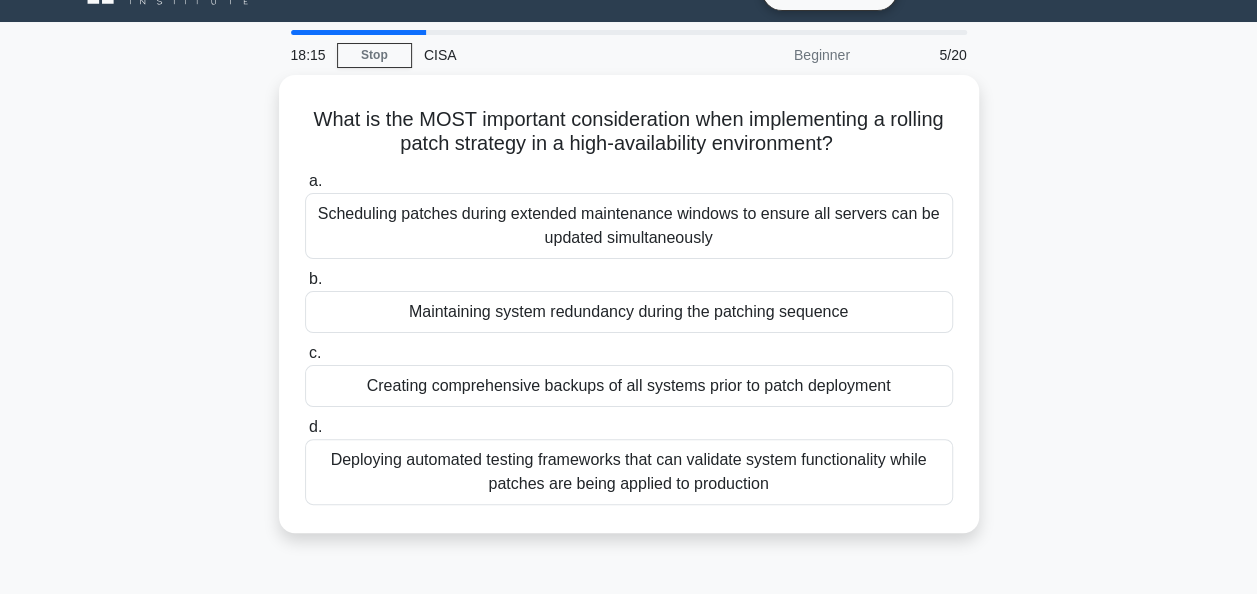 scroll, scrollTop: 41, scrollLeft: 0, axis: vertical 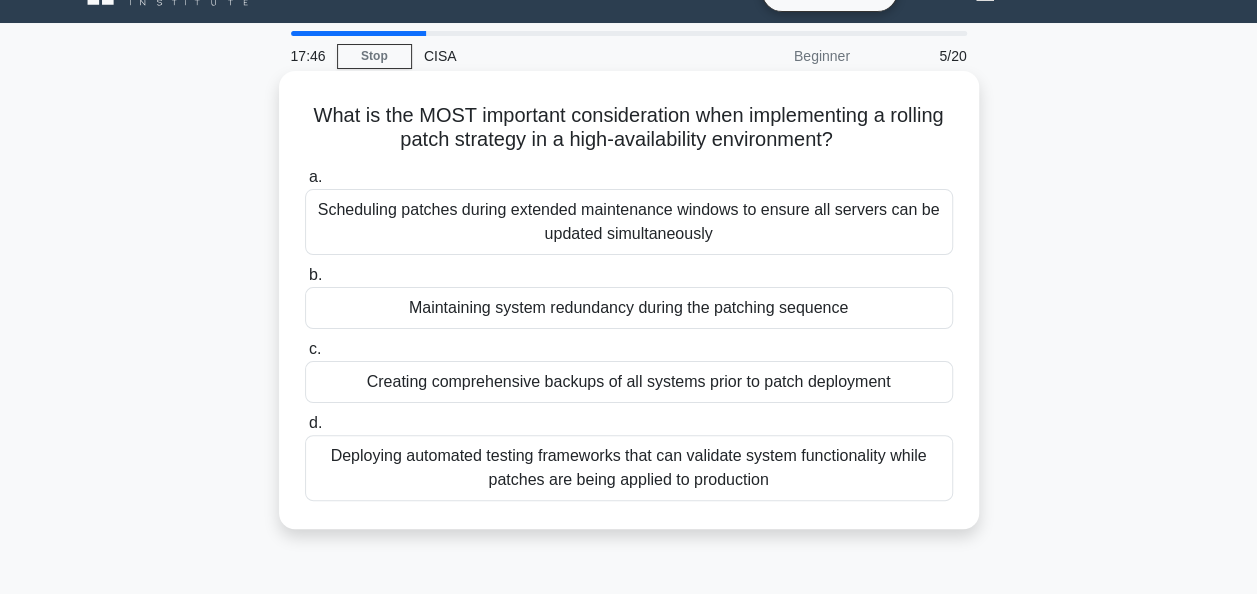 click on "Deploying automated testing frameworks that can validate system functionality while patches are being applied to production" at bounding box center (629, 468) 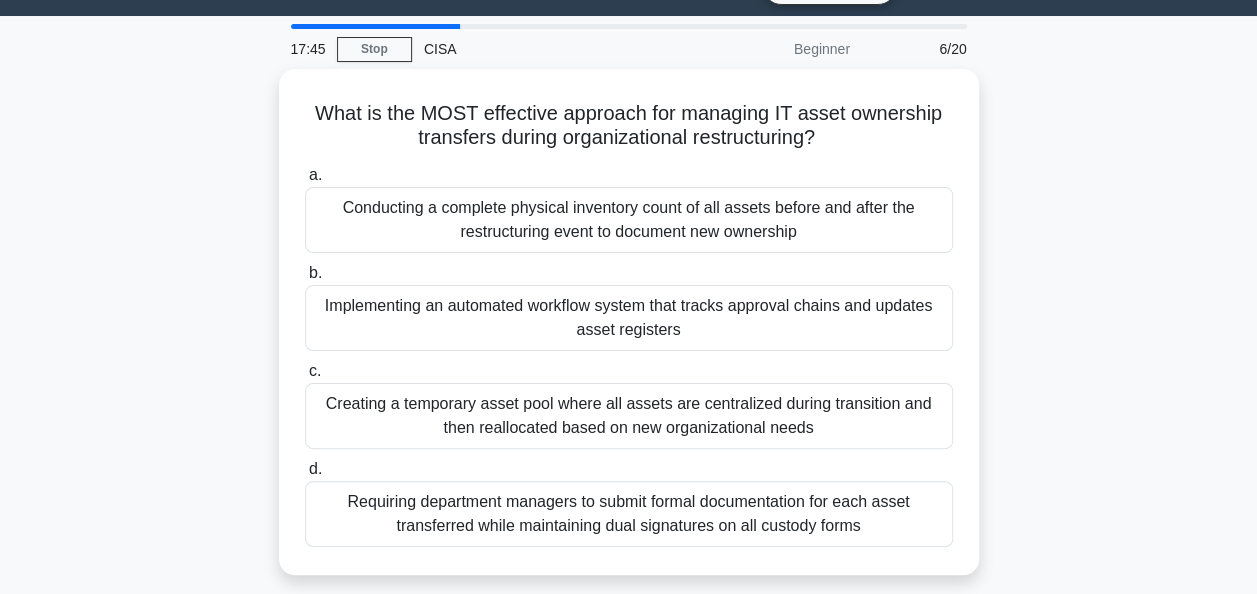 scroll, scrollTop: 50, scrollLeft: 0, axis: vertical 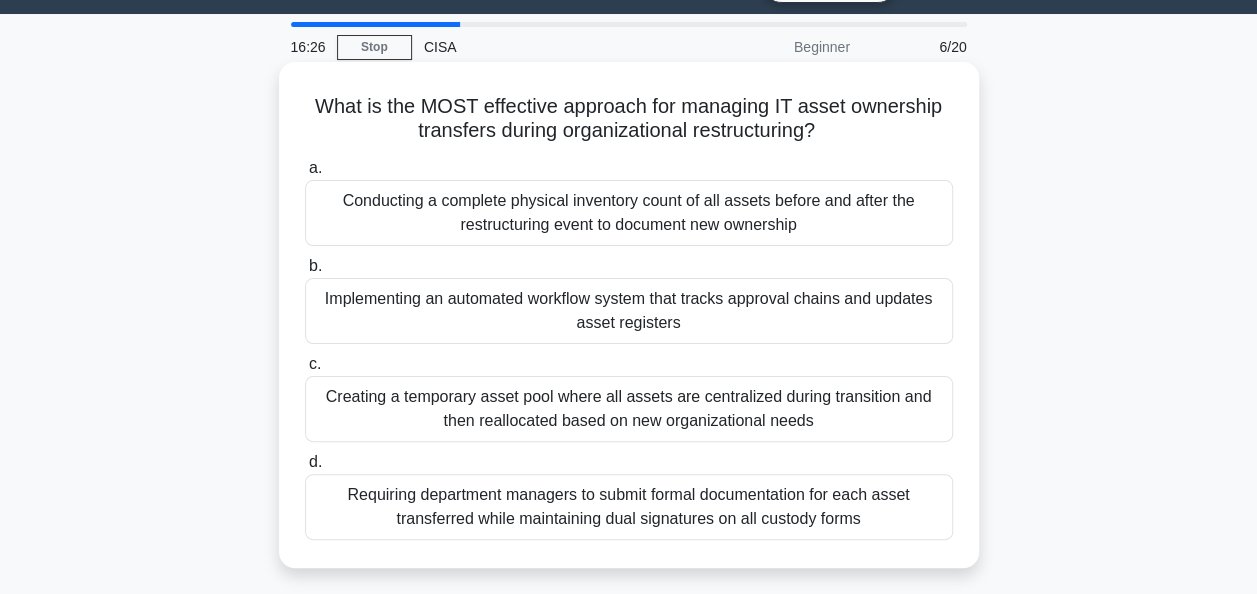 click on "Implementing an automated workflow system that tracks approval chains and updates asset registers" at bounding box center (629, 311) 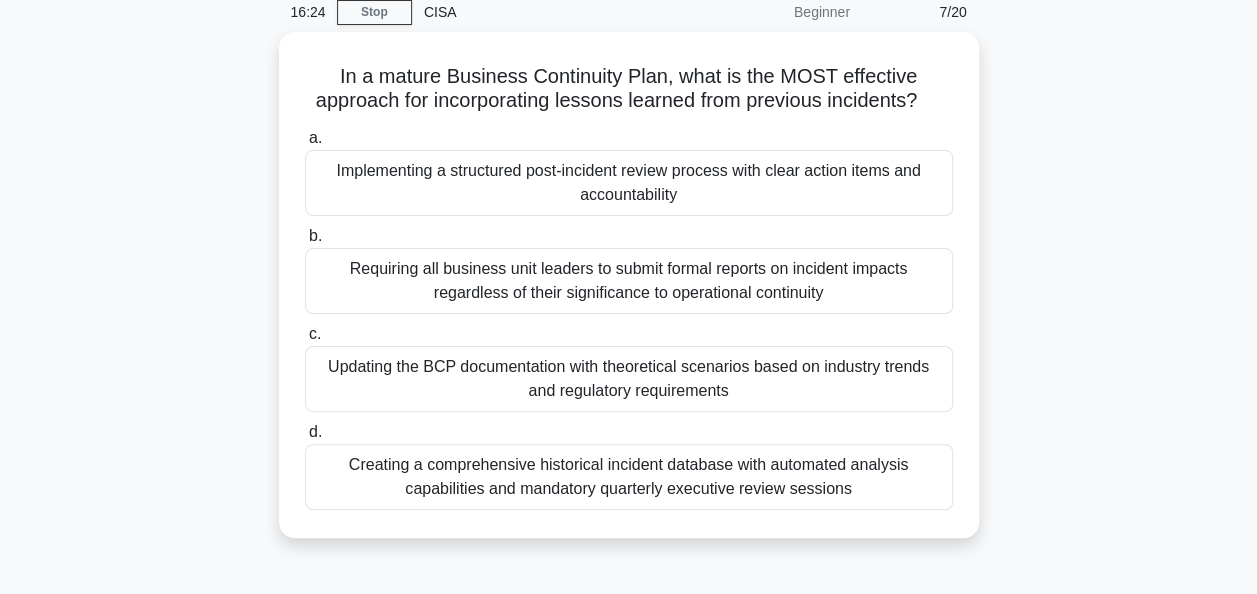 scroll, scrollTop: 86, scrollLeft: 0, axis: vertical 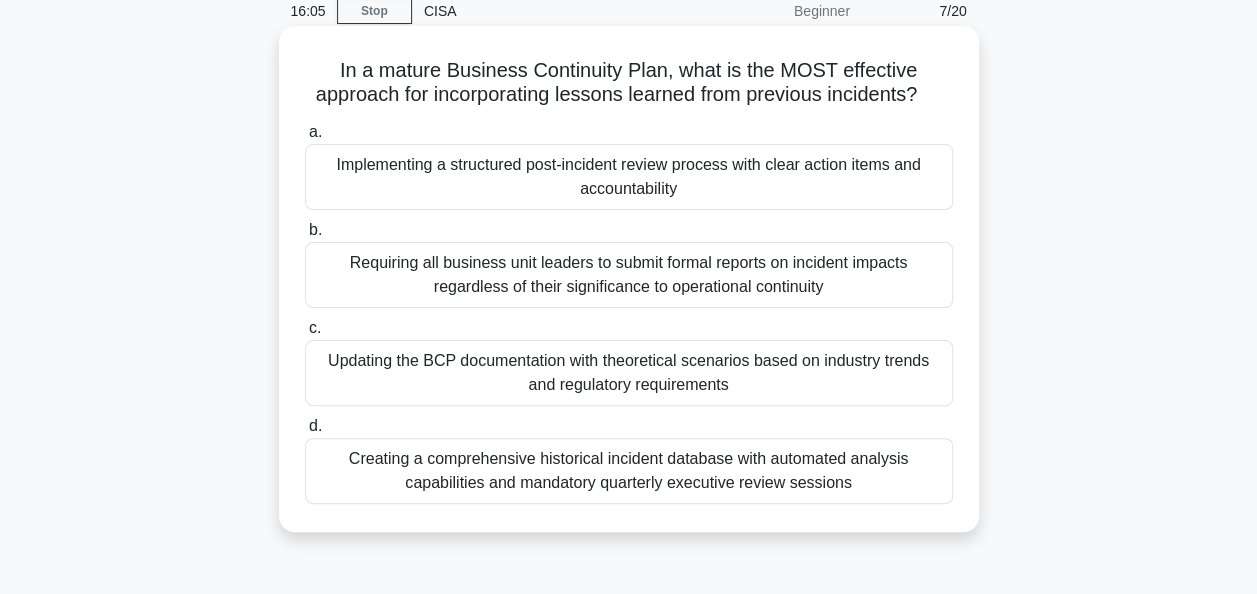 click on "Implementing a structured post-incident review process with clear action items and accountability" at bounding box center [629, 177] 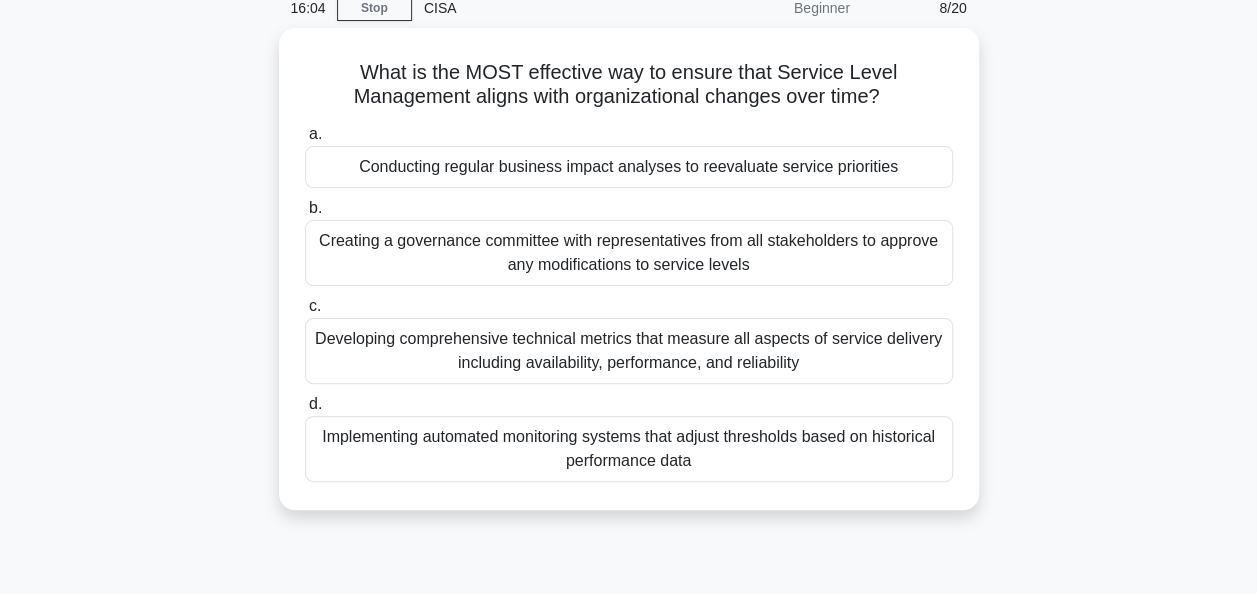 scroll, scrollTop: 90, scrollLeft: 0, axis: vertical 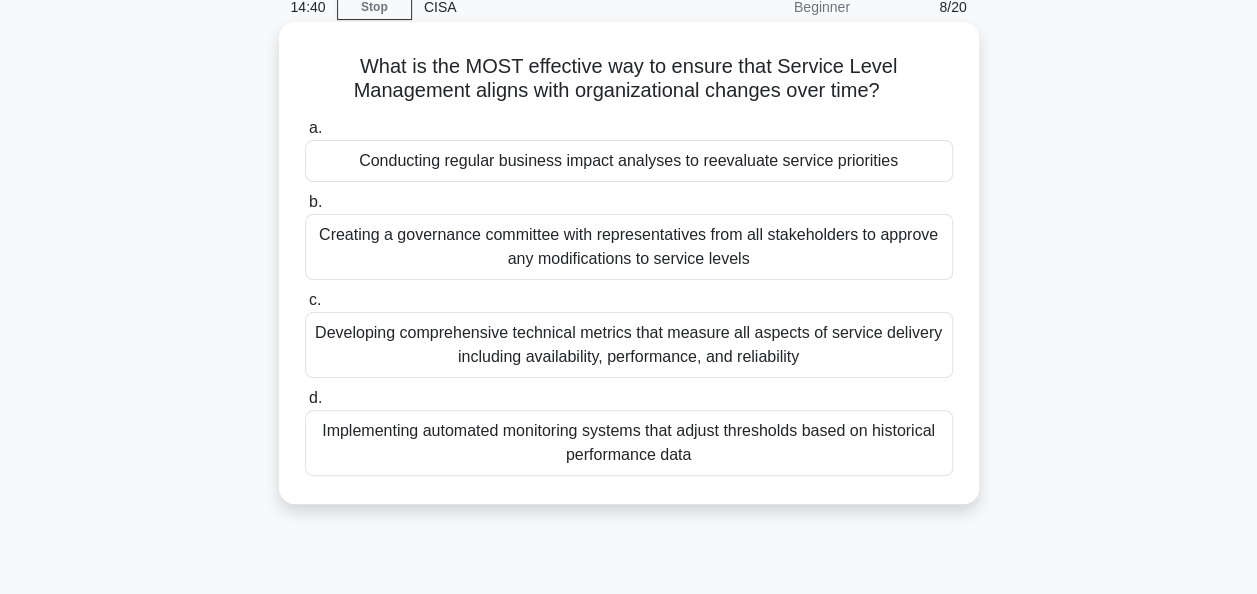 click on "Conducting regular business impact analyses to reevaluate service priorities" at bounding box center [629, 161] 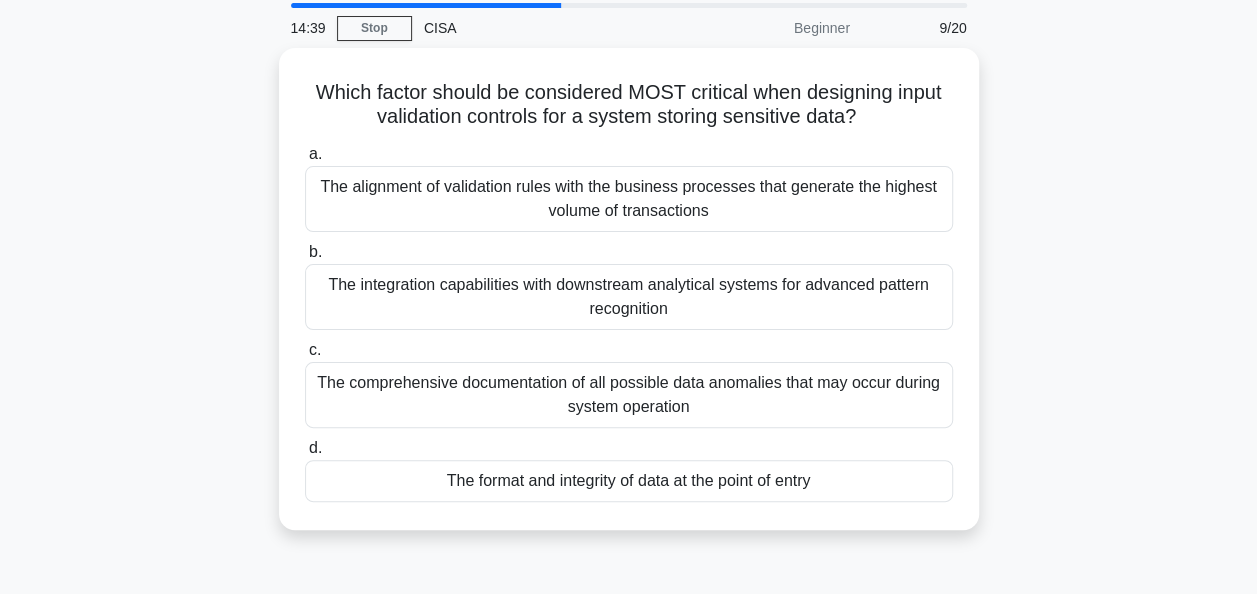 scroll, scrollTop: 71, scrollLeft: 0, axis: vertical 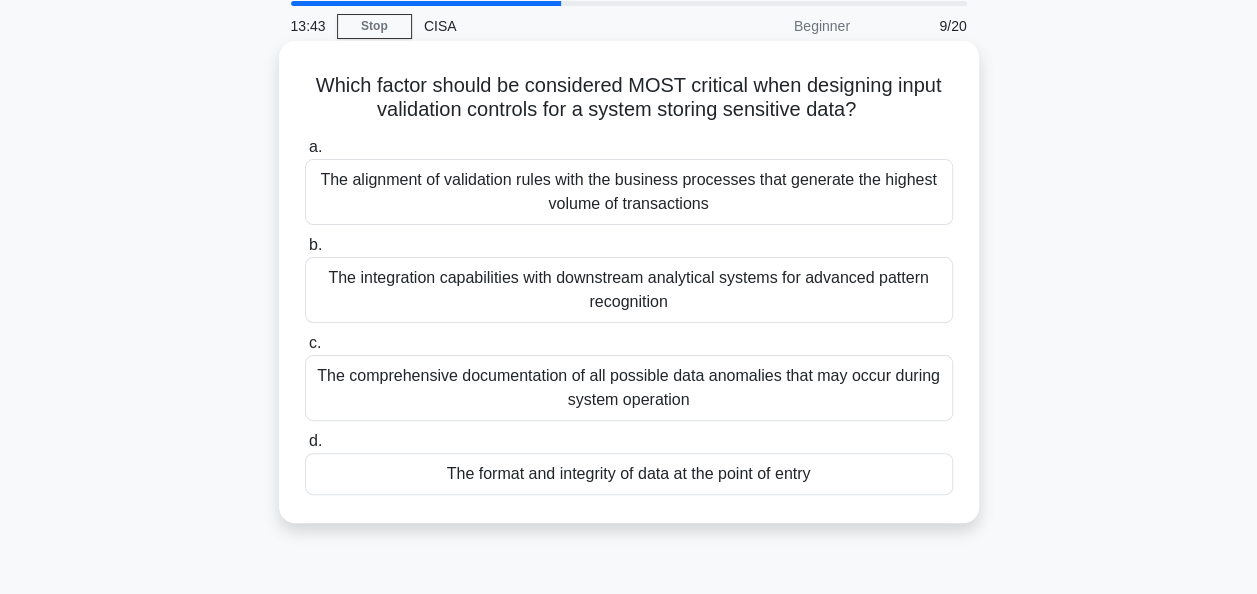 click on "The format and integrity of data at the point of entry" at bounding box center [629, 474] 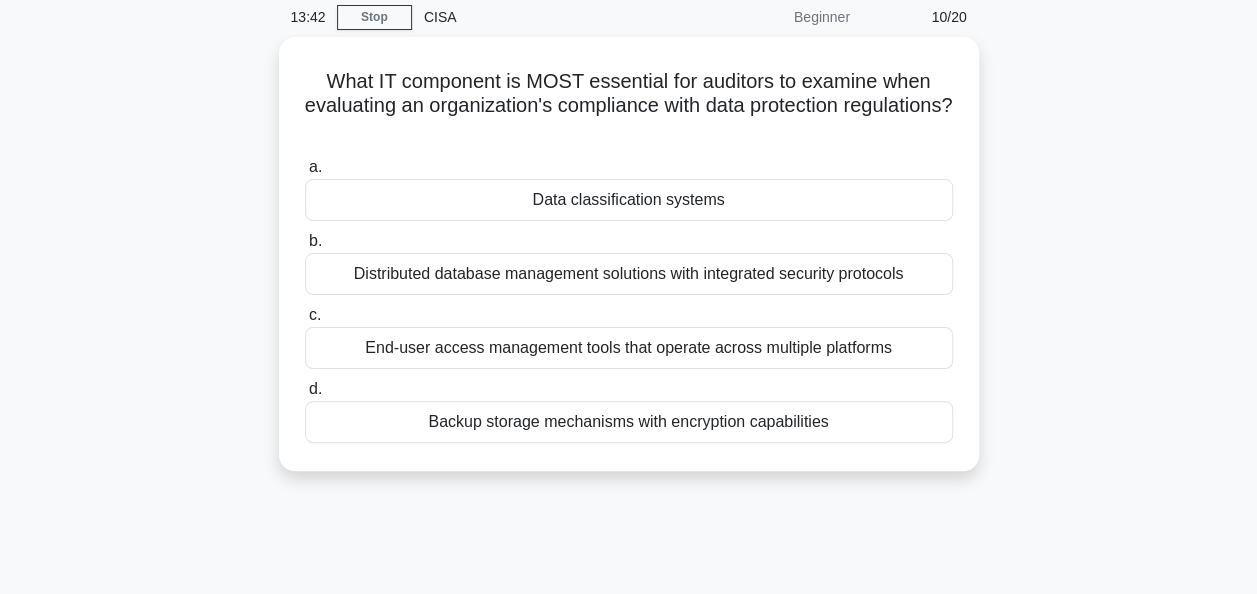 scroll, scrollTop: 84, scrollLeft: 0, axis: vertical 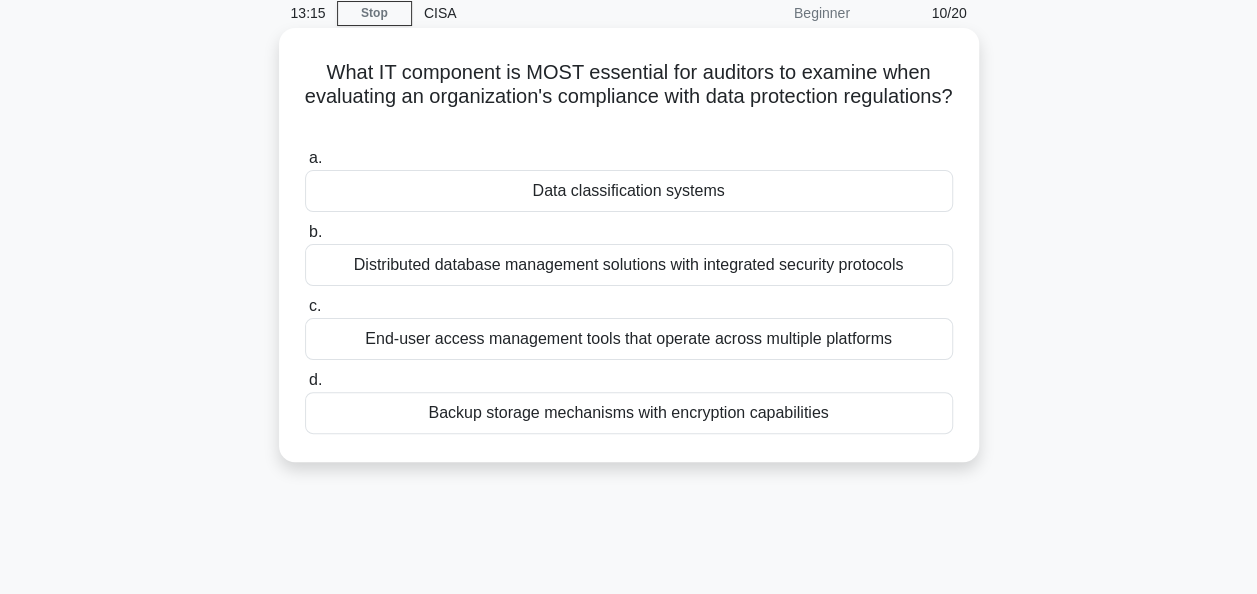 click on "Data classification systems" at bounding box center [629, 191] 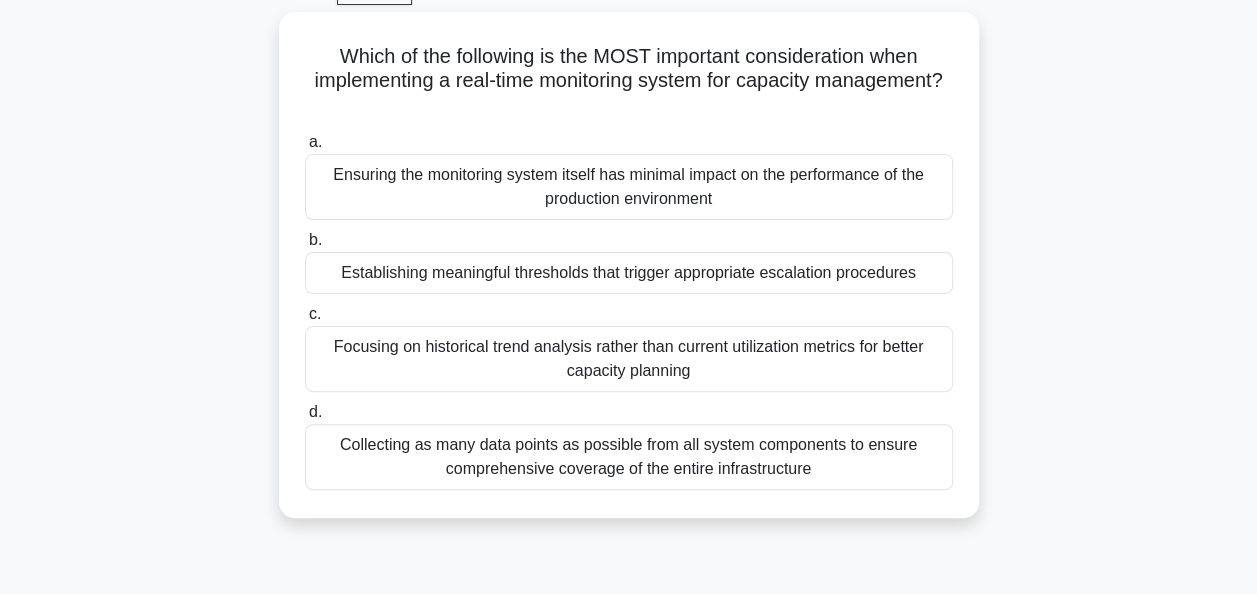 scroll, scrollTop: 116, scrollLeft: 0, axis: vertical 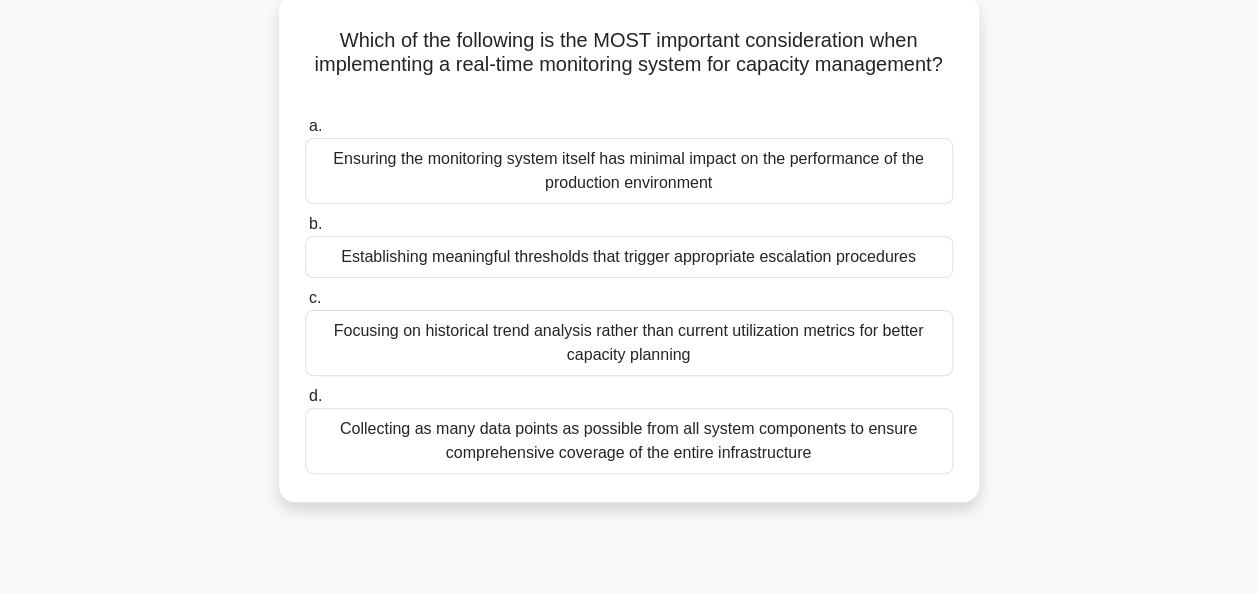 click on "Establishing meaningful thresholds that trigger appropriate escalation procedures" at bounding box center (629, 257) 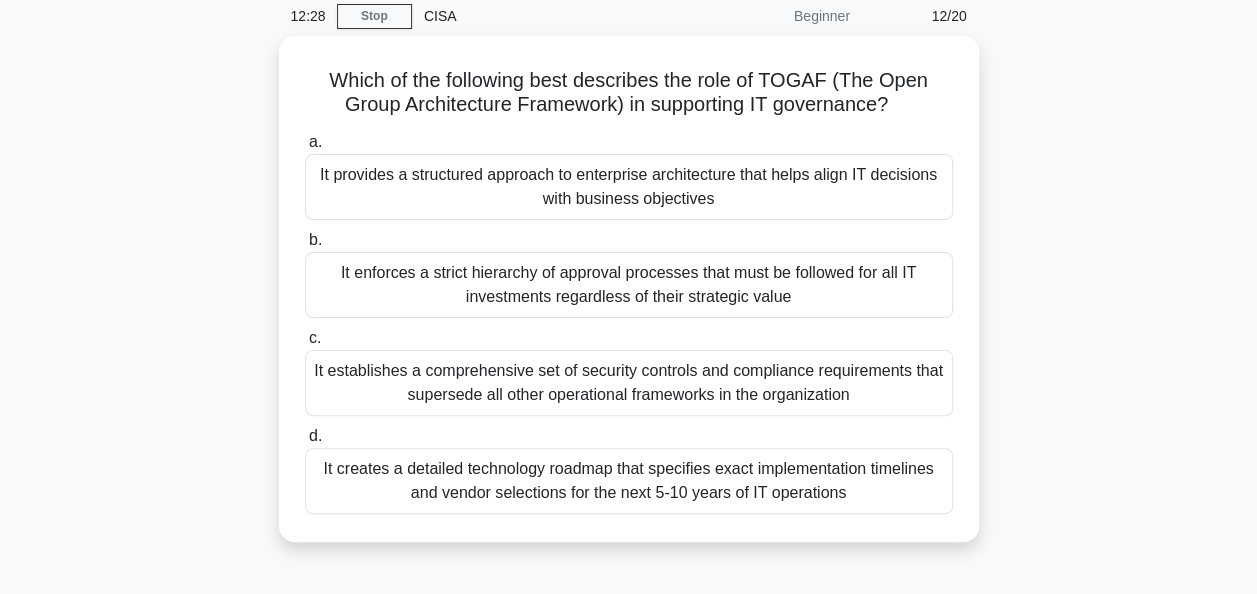 scroll, scrollTop: 82, scrollLeft: 0, axis: vertical 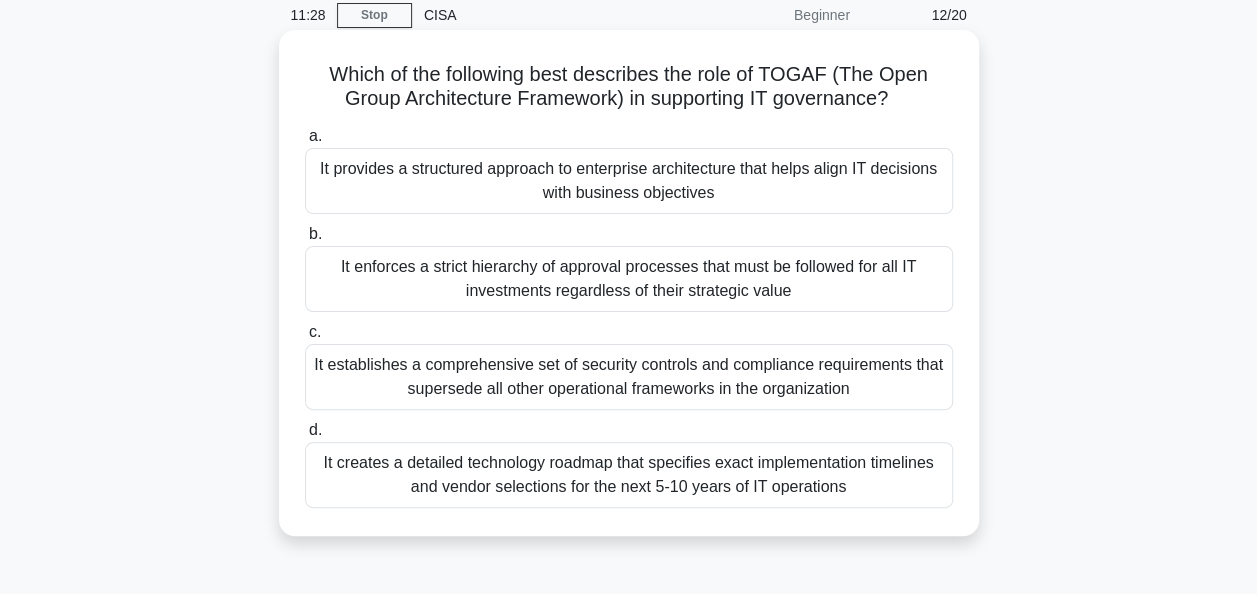 click on "It provides a structured approach to enterprise architecture that helps align IT decisions with business objectives" at bounding box center (629, 181) 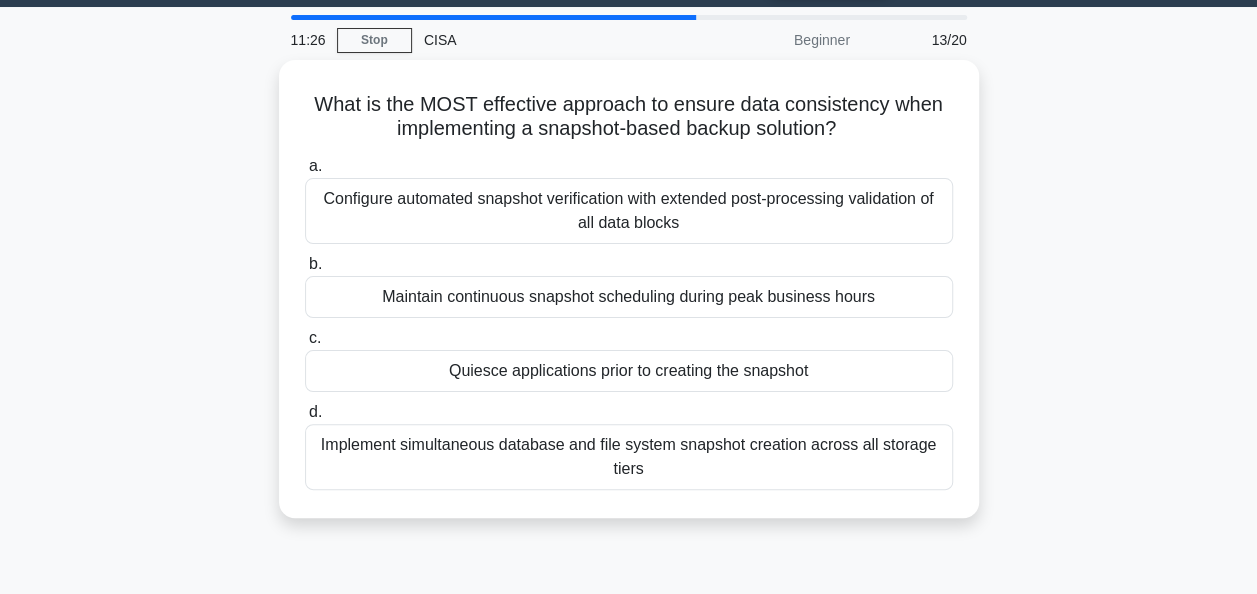 scroll, scrollTop: 58, scrollLeft: 0, axis: vertical 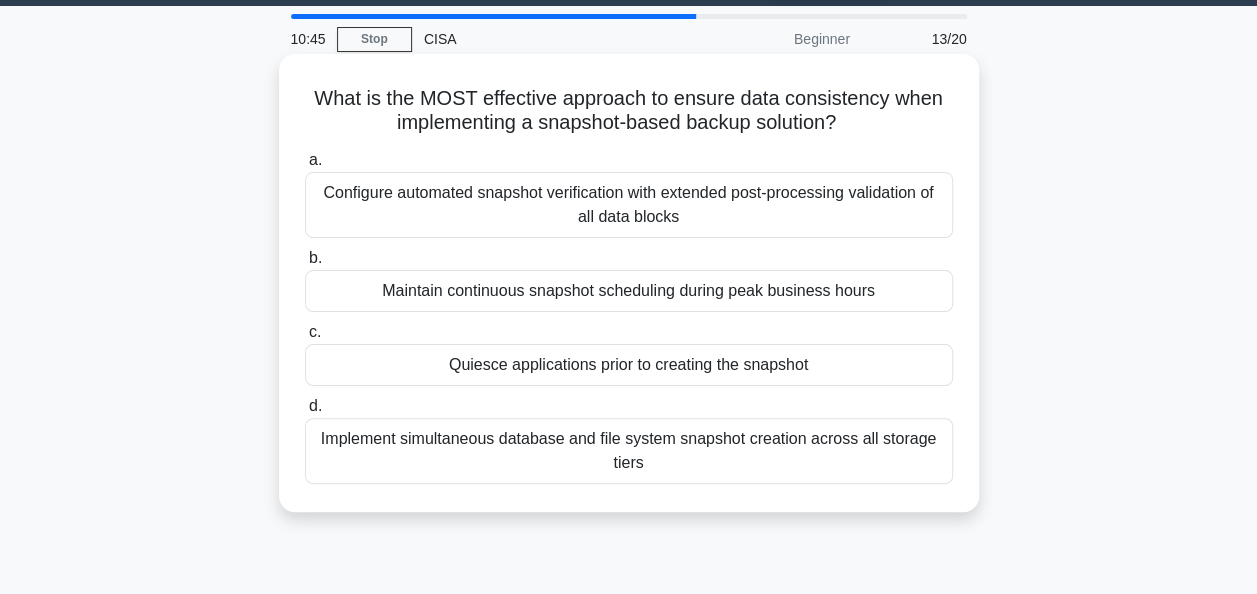 click on "Configure automated snapshot verification with extended post-processing validation of all data blocks" at bounding box center [629, 205] 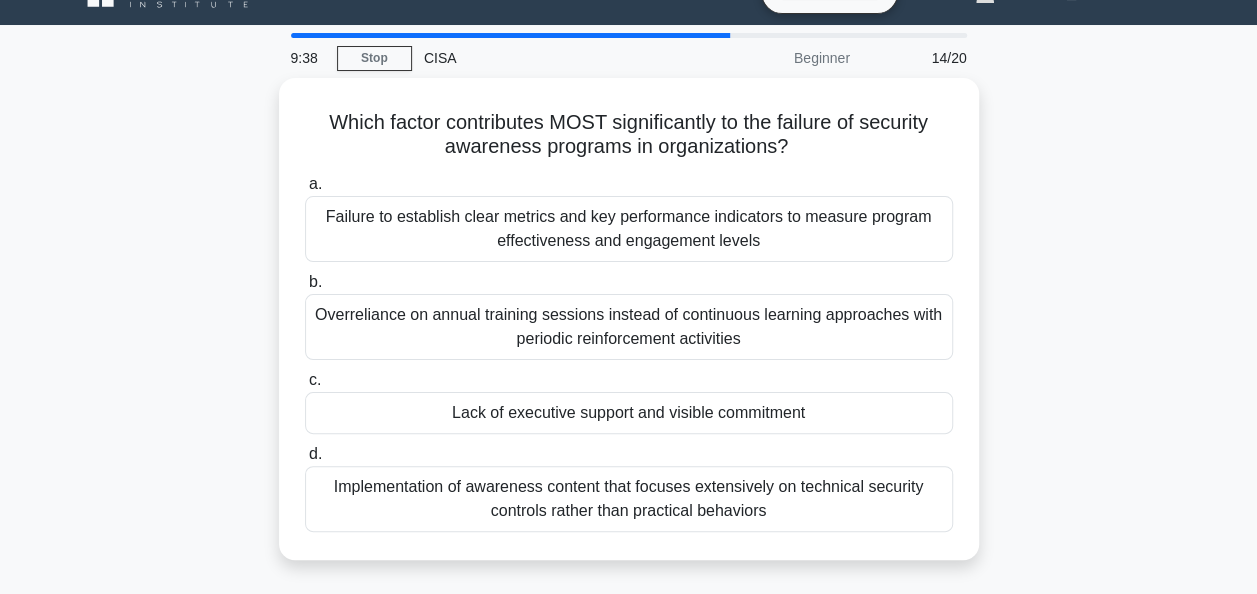 scroll, scrollTop: 38, scrollLeft: 0, axis: vertical 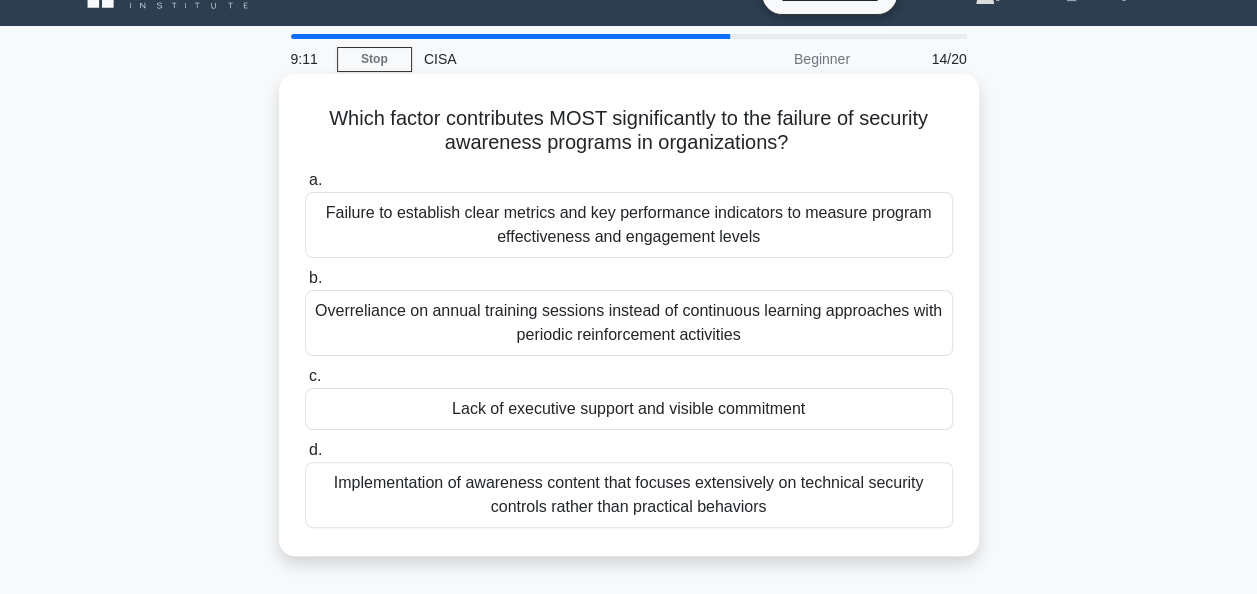 click on "Failure to establish clear metrics and key performance indicators to measure program effectiveness and engagement levels" at bounding box center [629, 225] 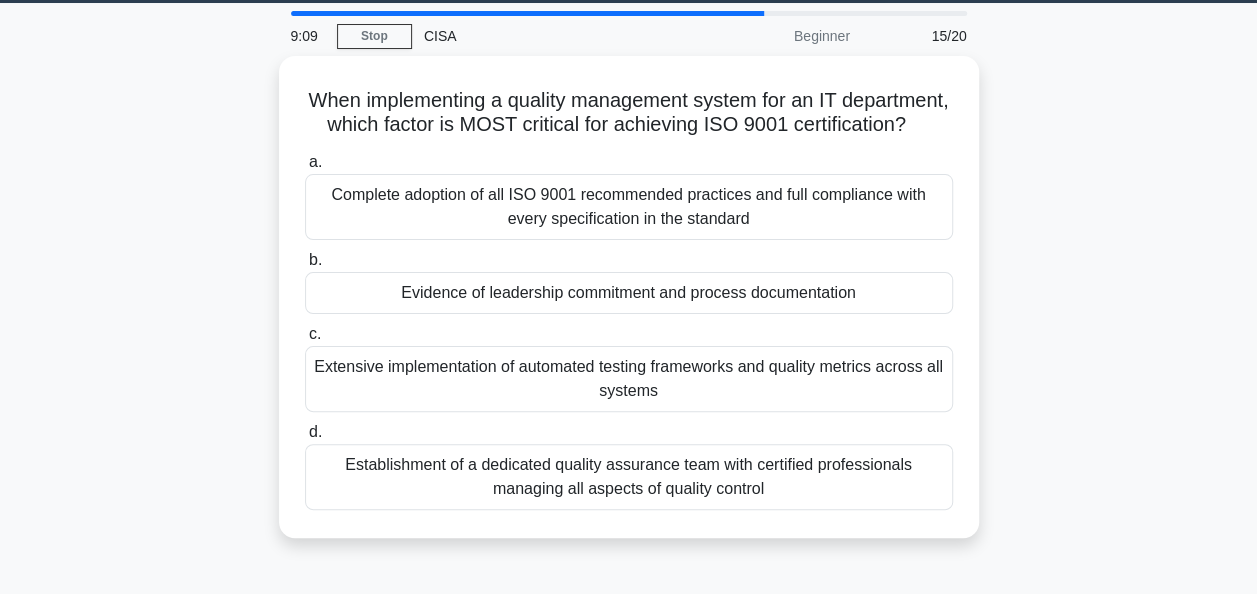 scroll, scrollTop: 64, scrollLeft: 0, axis: vertical 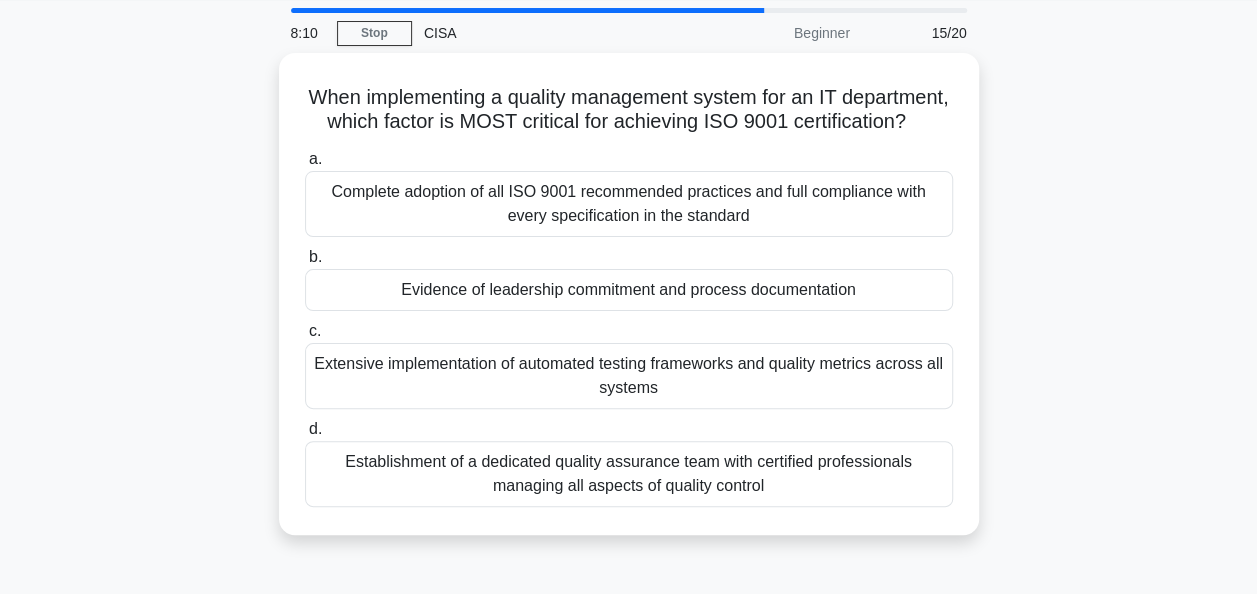 click on "When implementing a quality management system for an IT department, which factor is MOST critical for achieving ISO 9001 certification?
.spinner_0XTQ{transform-origin:center;animation:spinner_y6GP .75s linear infinite}@keyframes spinner_y6GP{100%{transform:rotate(360deg)}}
a.
Complete adoption of all ISO 9001 recommended practices and full compliance with every specification in the standard
b. c." at bounding box center (629, 306) 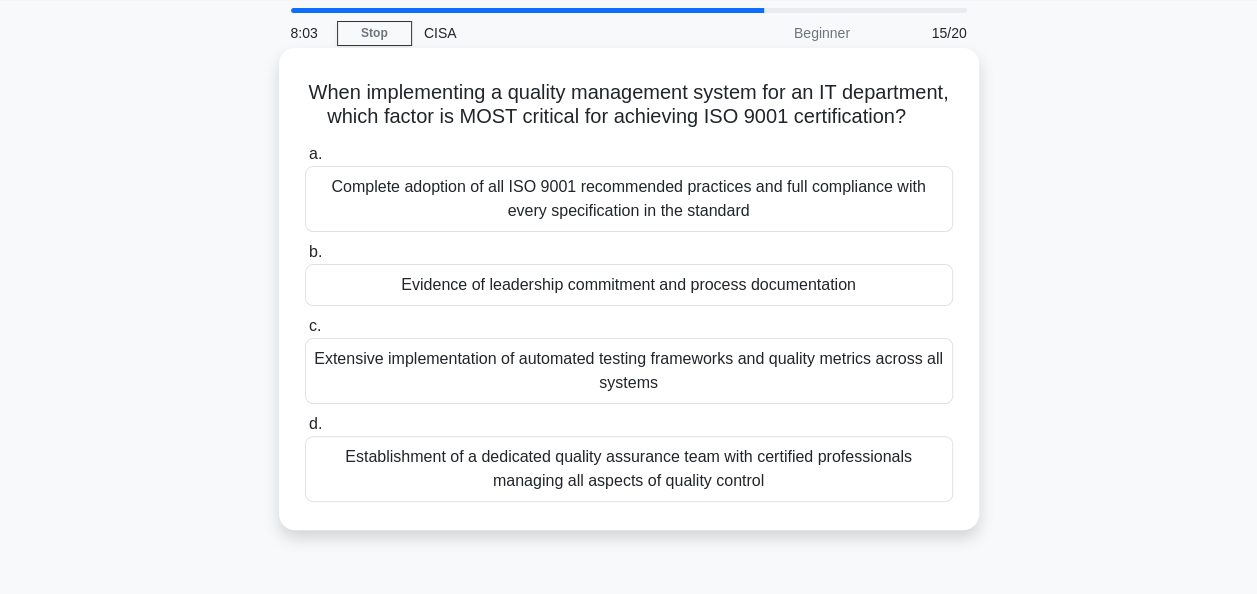 click on "Evidence of leadership commitment and process documentation" at bounding box center [629, 285] 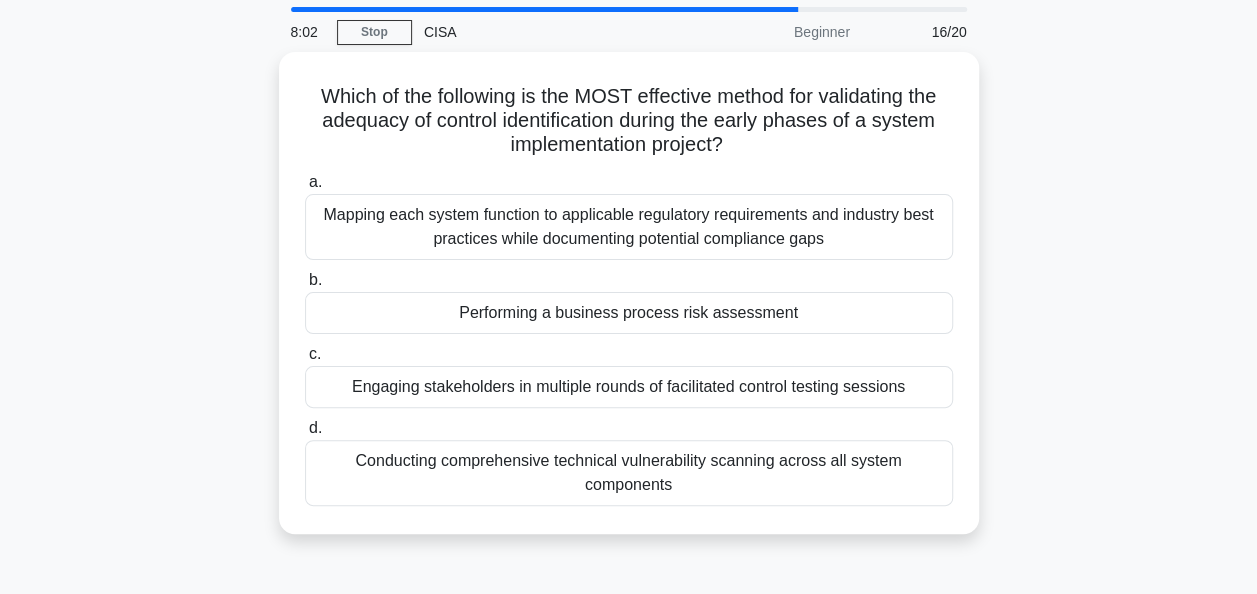 scroll, scrollTop: 66, scrollLeft: 0, axis: vertical 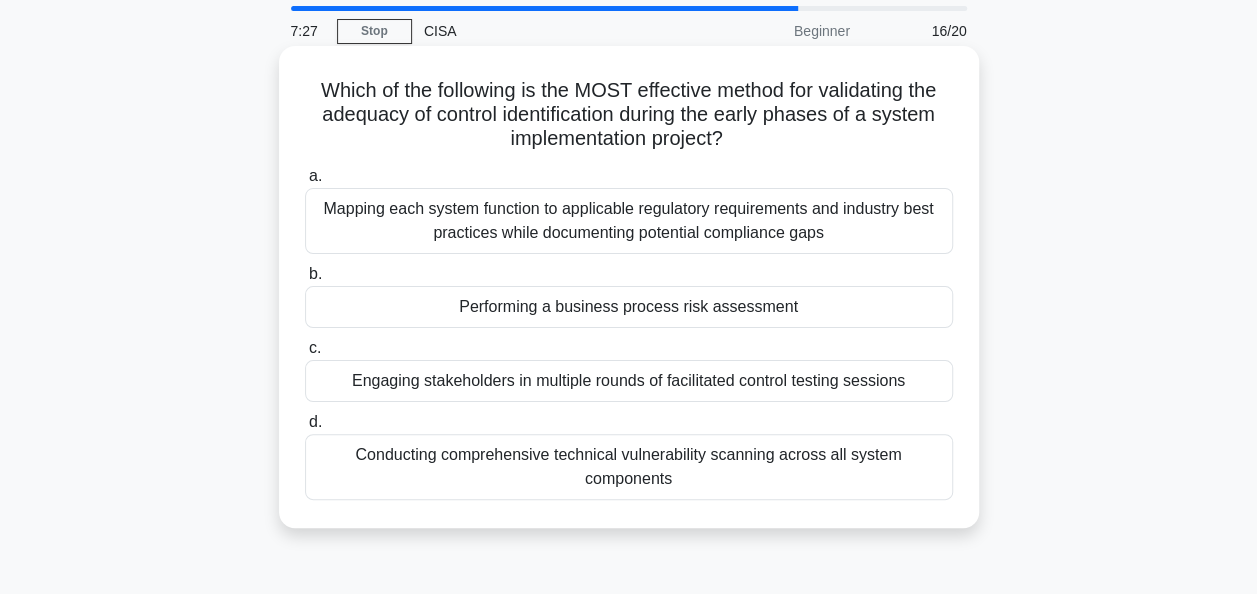 click on "Performing a business process risk assessment" at bounding box center [629, 307] 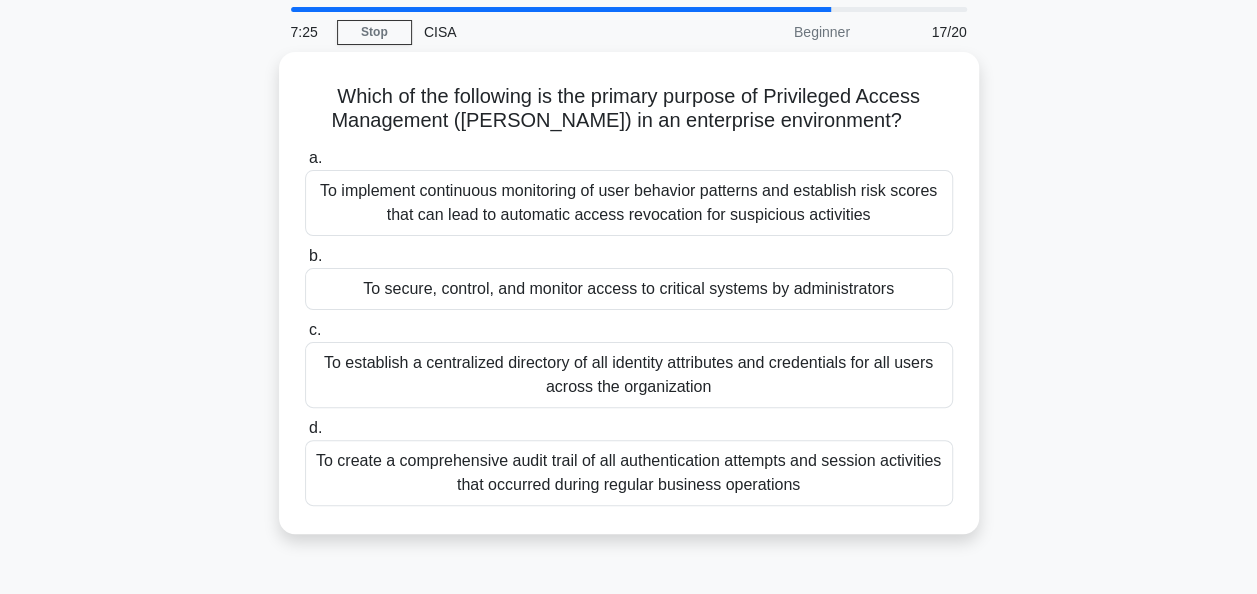 scroll, scrollTop: 66, scrollLeft: 0, axis: vertical 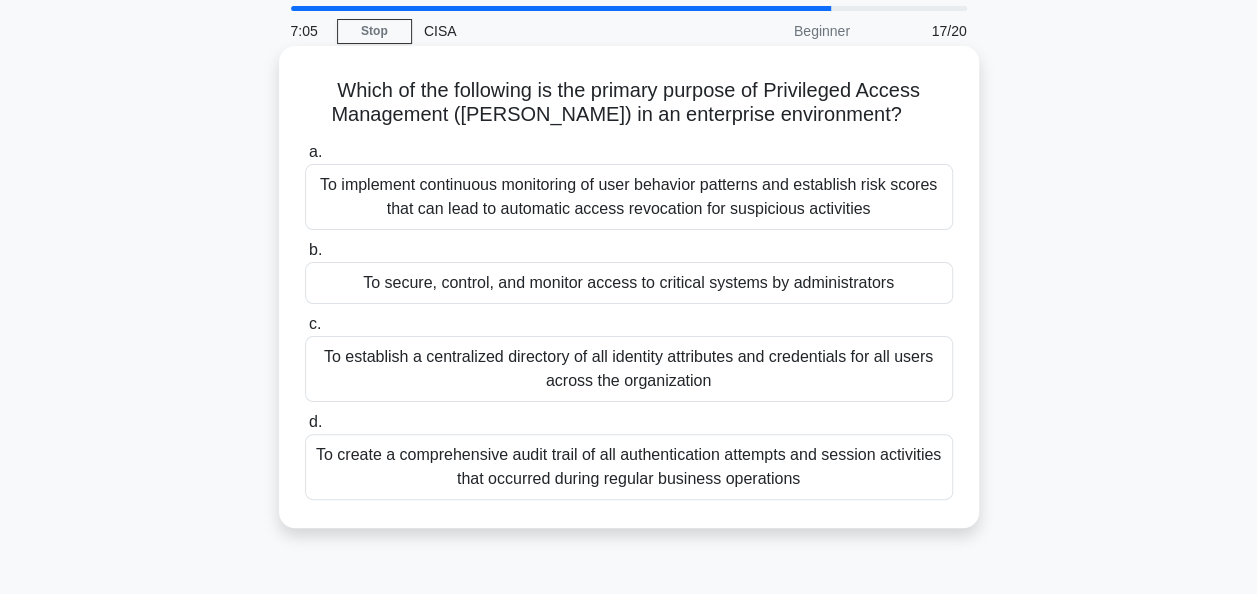 click on "To secure, control, and monitor access to critical systems by administrators" at bounding box center (629, 283) 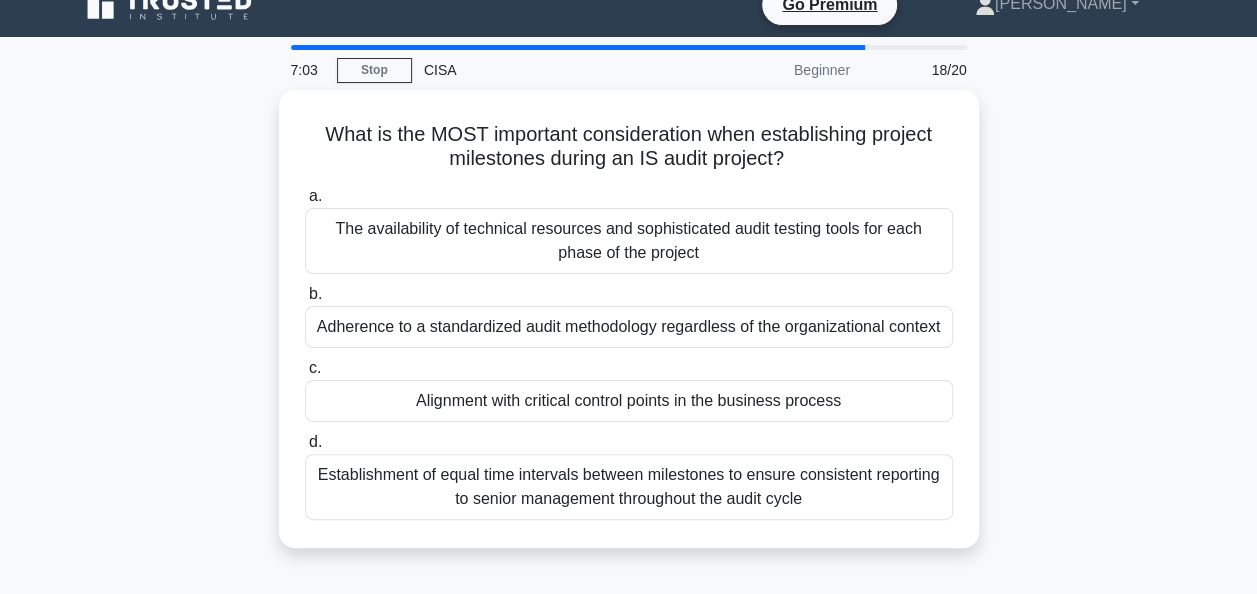 scroll, scrollTop: 28, scrollLeft: 0, axis: vertical 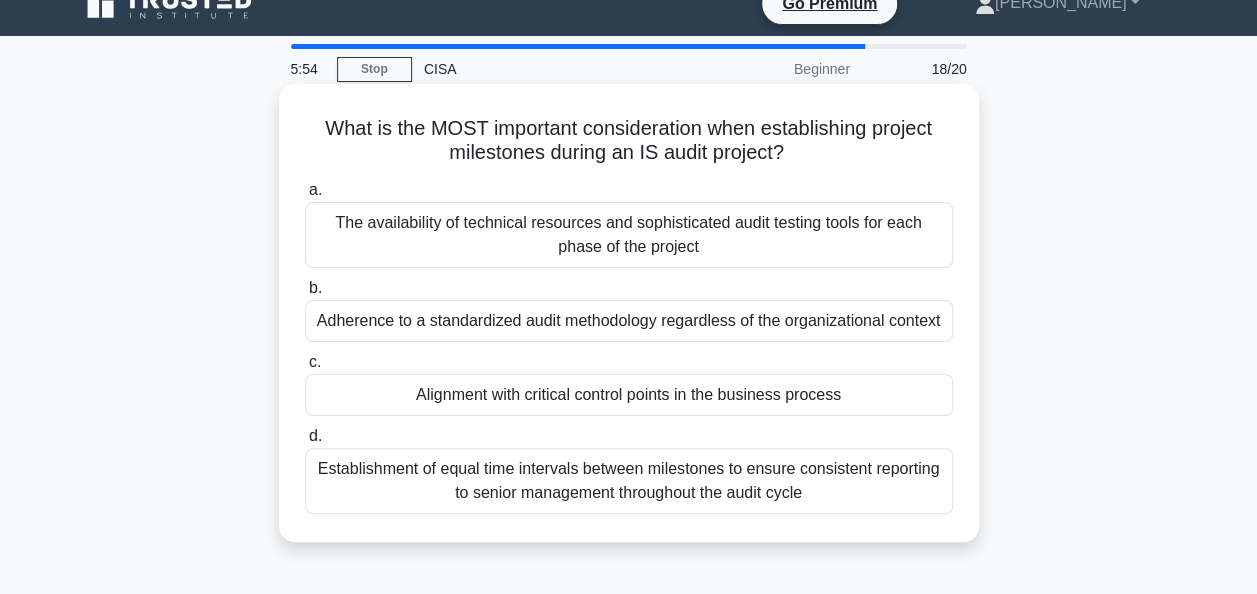 click on "Alignment with critical control points in the business process" at bounding box center (629, 395) 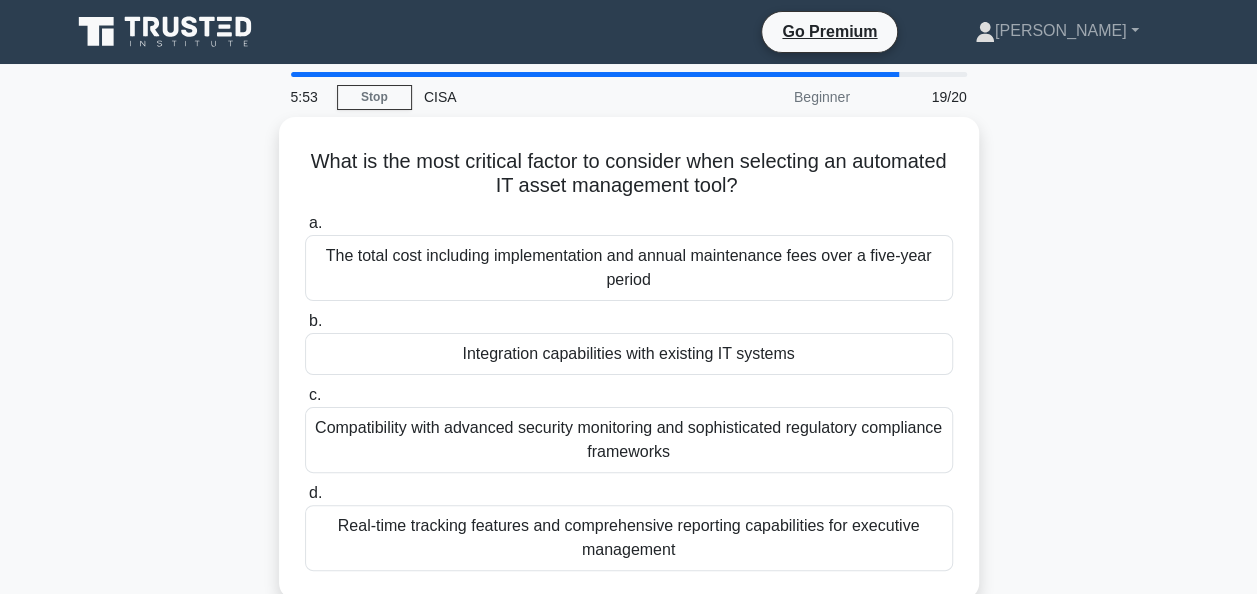 scroll, scrollTop: 42, scrollLeft: 0, axis: vertical 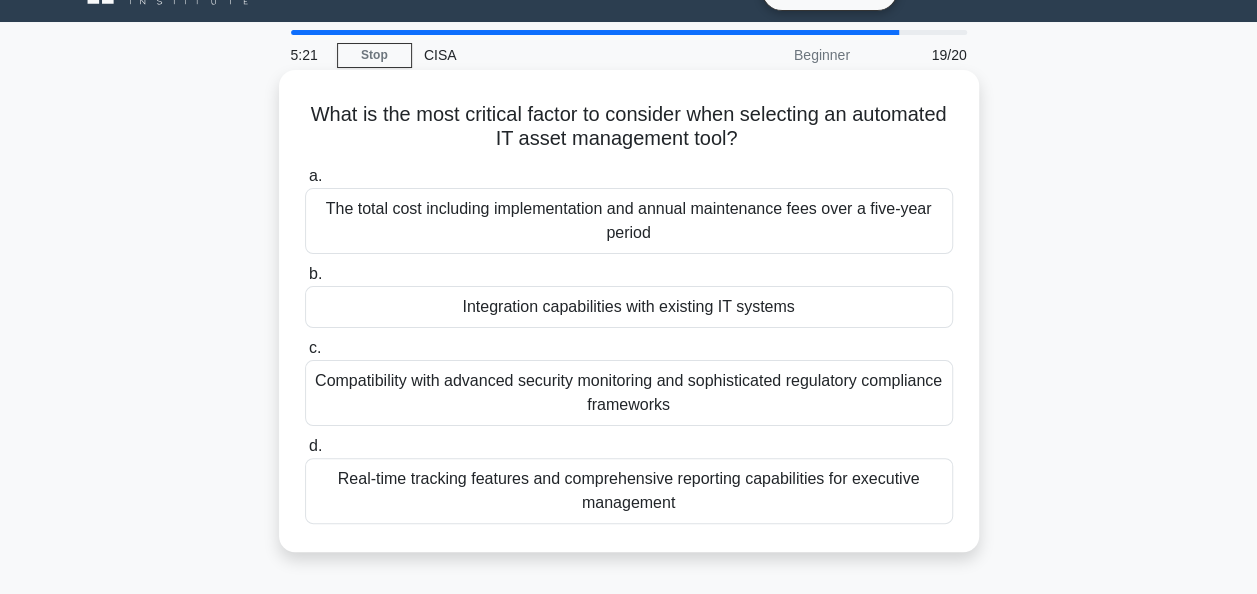 click on "Integration capabilities with existing IT systems" at bounding box center (629, 307) 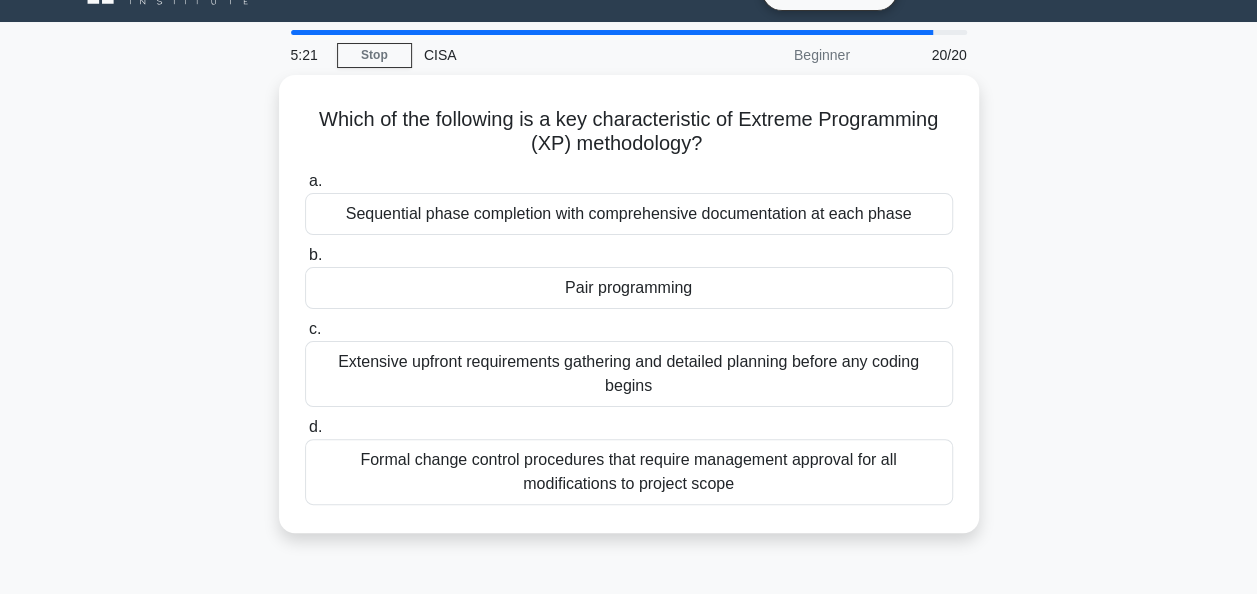 scroll, scrollTop: 0, scrollLeft: 0, axis: both 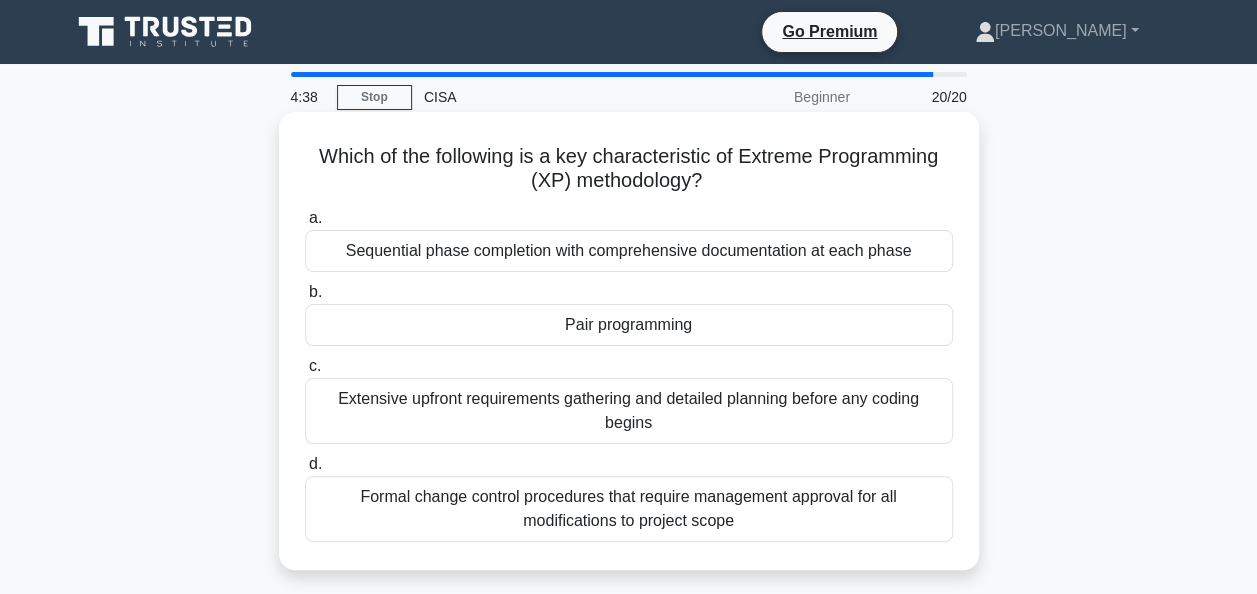 click on "Extensive upfront requirements gathering and detailed planning before any coding begins" at bounding box center (629, 411) 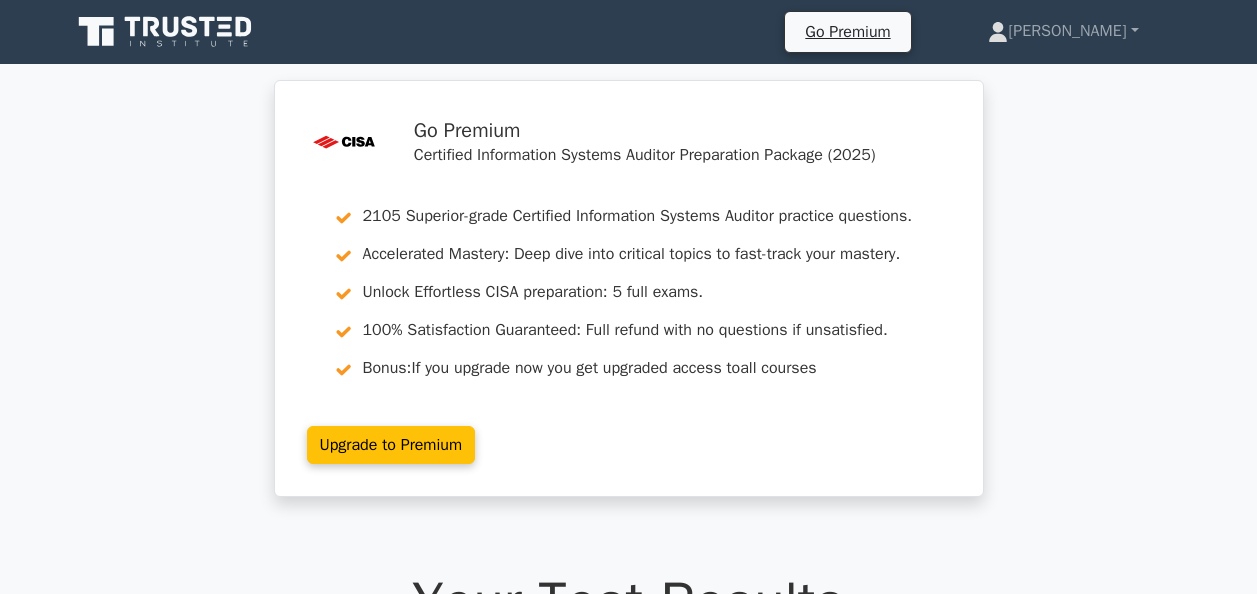 scroll, scrollTop: 0, scrollLeft: 0, axis: both 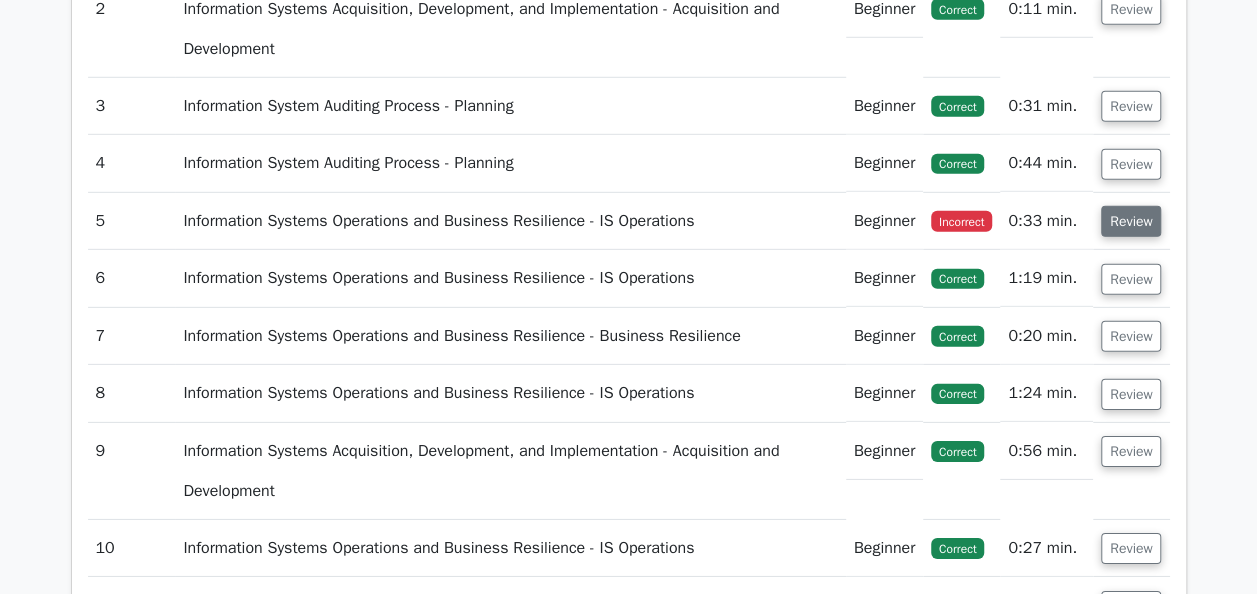 click on "Review" at bounding box center [1131, 221] 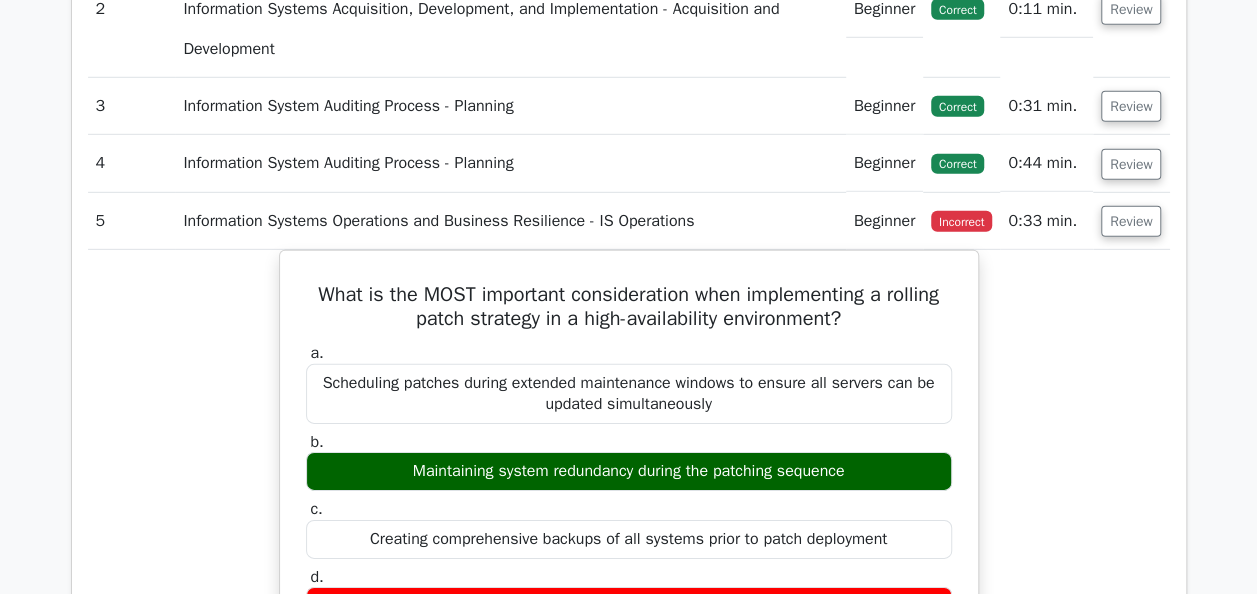 scroll, scrollTop: 3070, scrollLeft: 0, axis: vertical 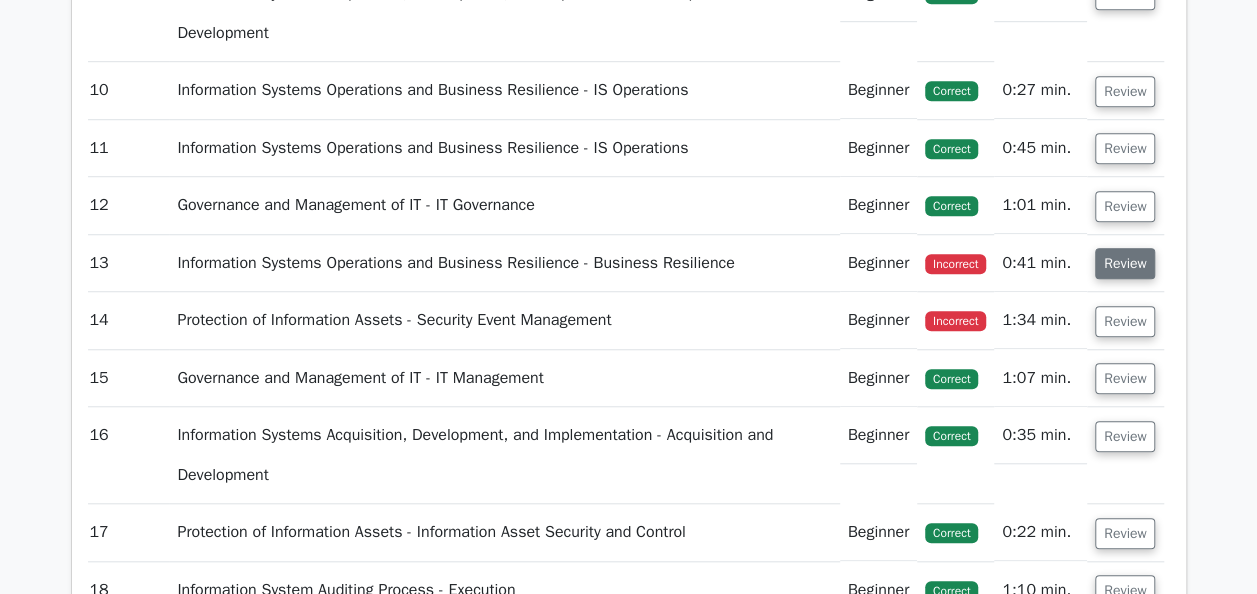 click on "Review" at bounding box center [1125, 263] 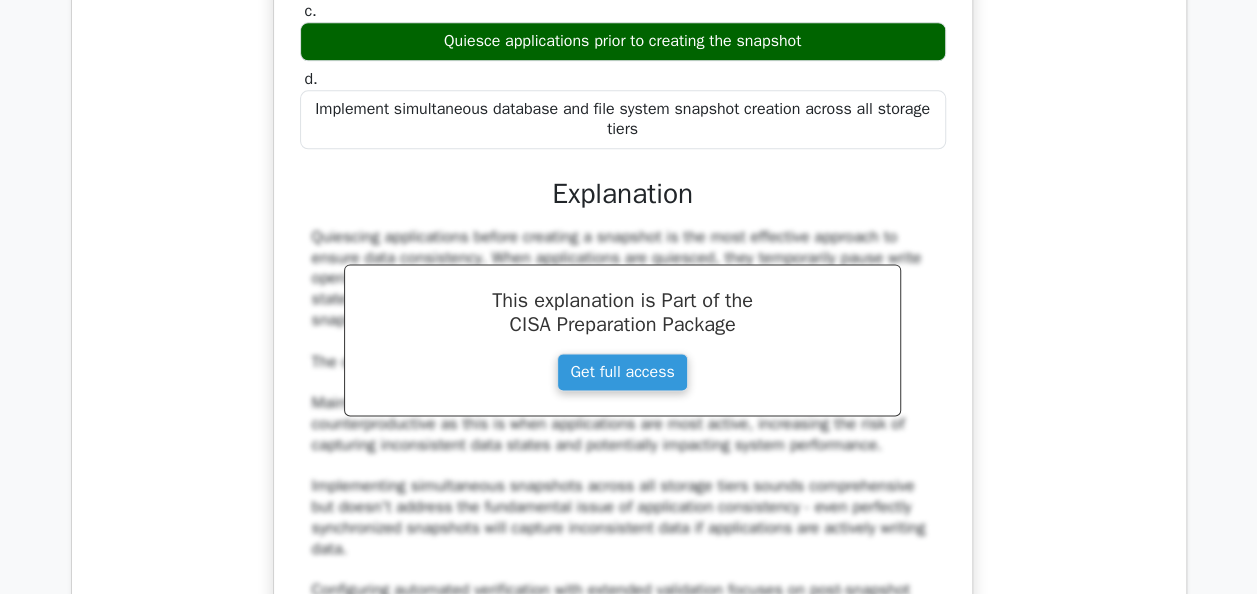 scroll, scrollTop: 4967, scrollLeft: 0, axis: vertical 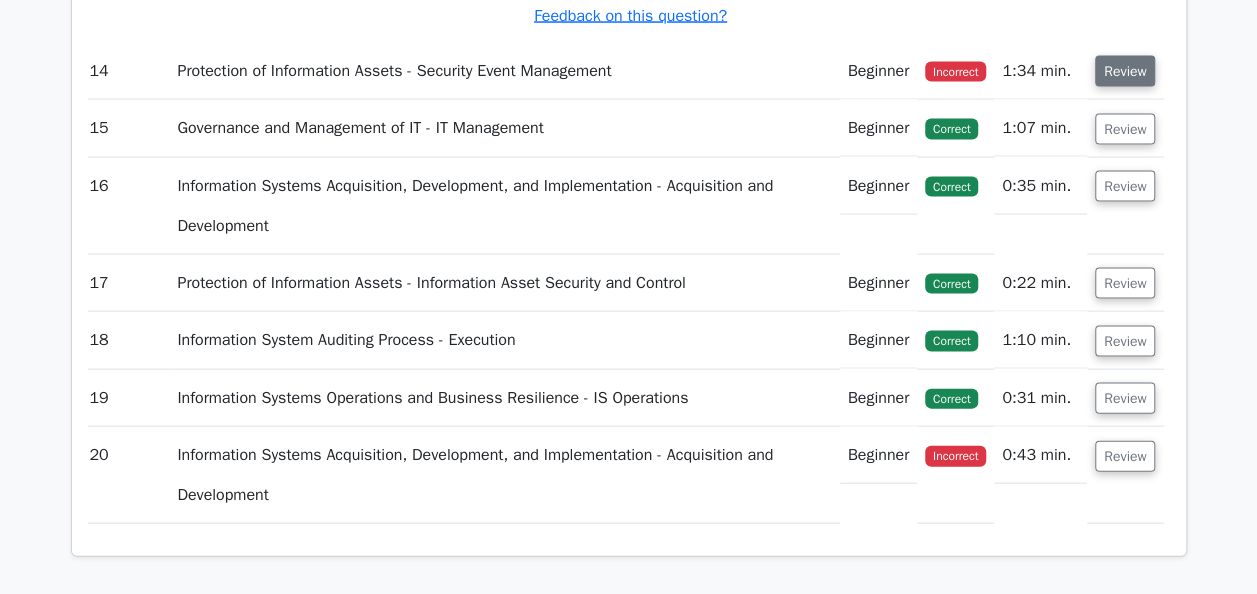 click on "Review" at bounding box center (1125, 71) 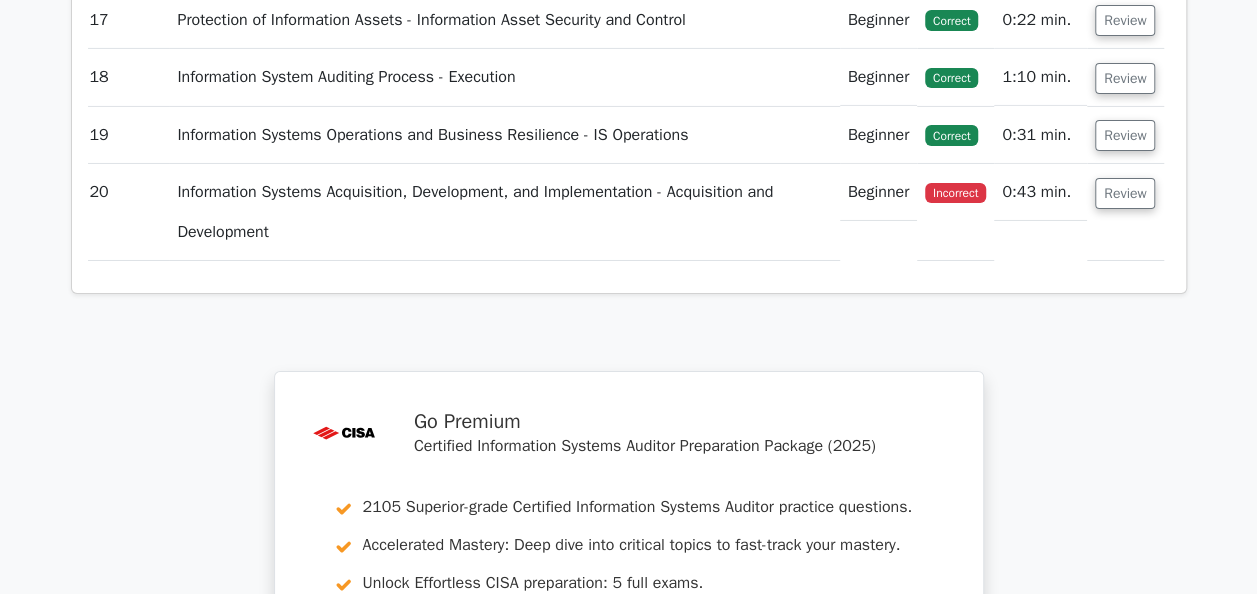 scroll, scrollTop: 7187, scrollLeft: 0, axis: vertical 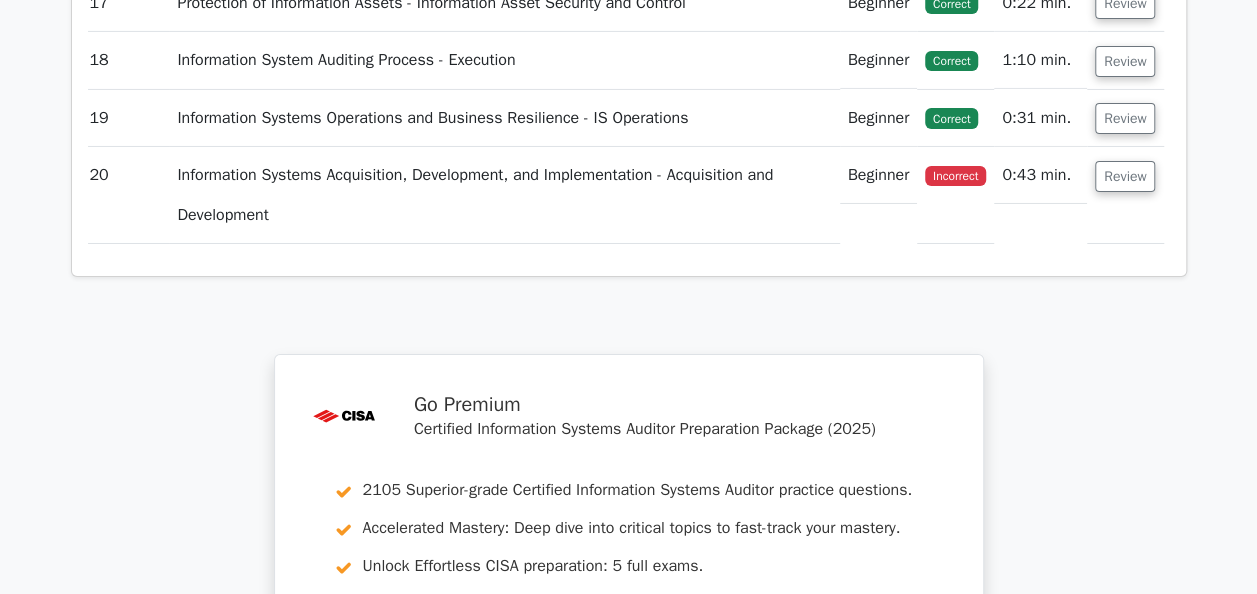 click on "Review" at bounding box center [1125, 195] 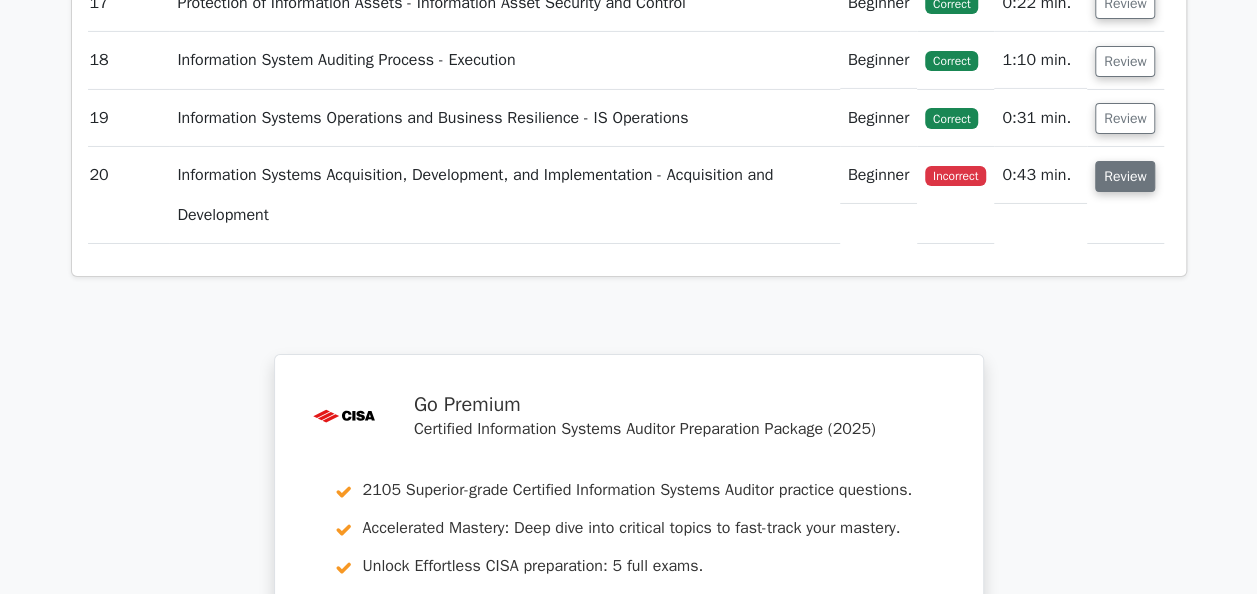 click on "Review" at bounding box center (1125, 176) 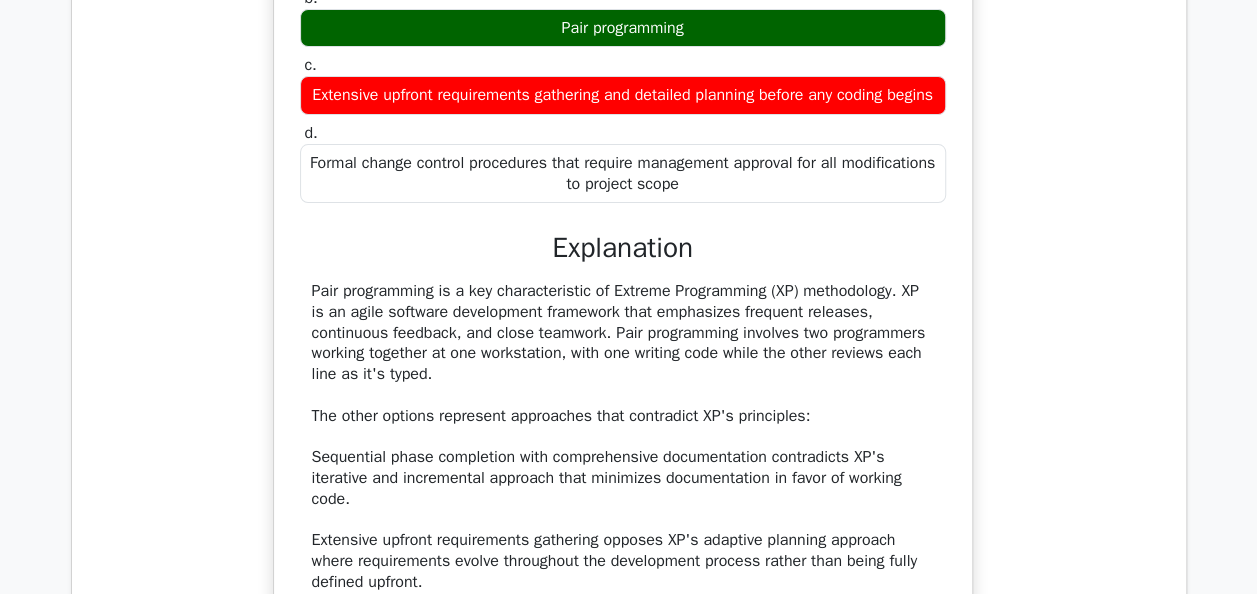 scroll, scrollTop: 7605, scrollLeft: 0, axis: vertical 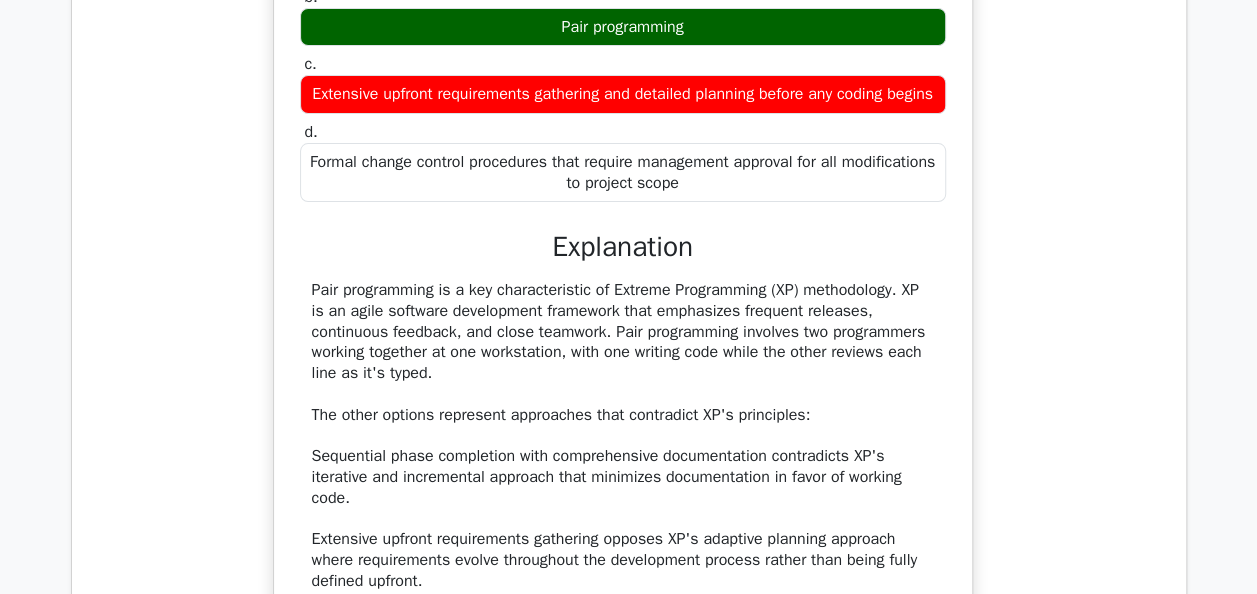 click on "Which of the following is a key characteristic of Extreme Programming (XP) methodology?
a.
Sequential phase completion with comprehensive documentation at each phase
b.
c. d." at bounding box center (623, 304) 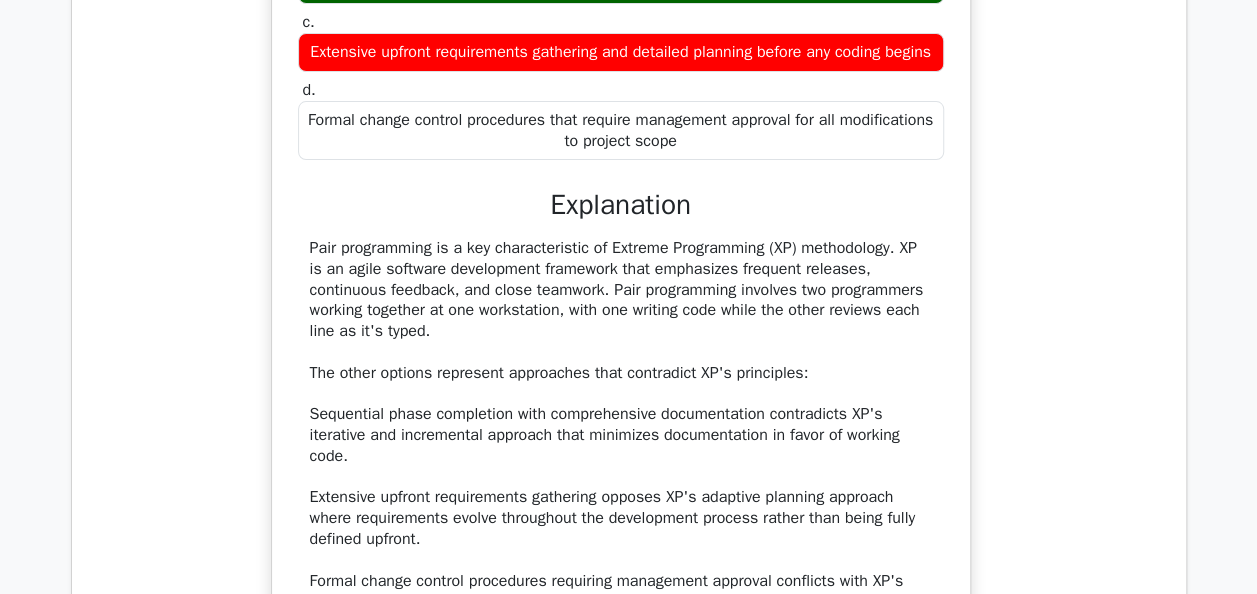 scroll, scrollTop: 7643, scrollLeft: 0, axis: vertical 